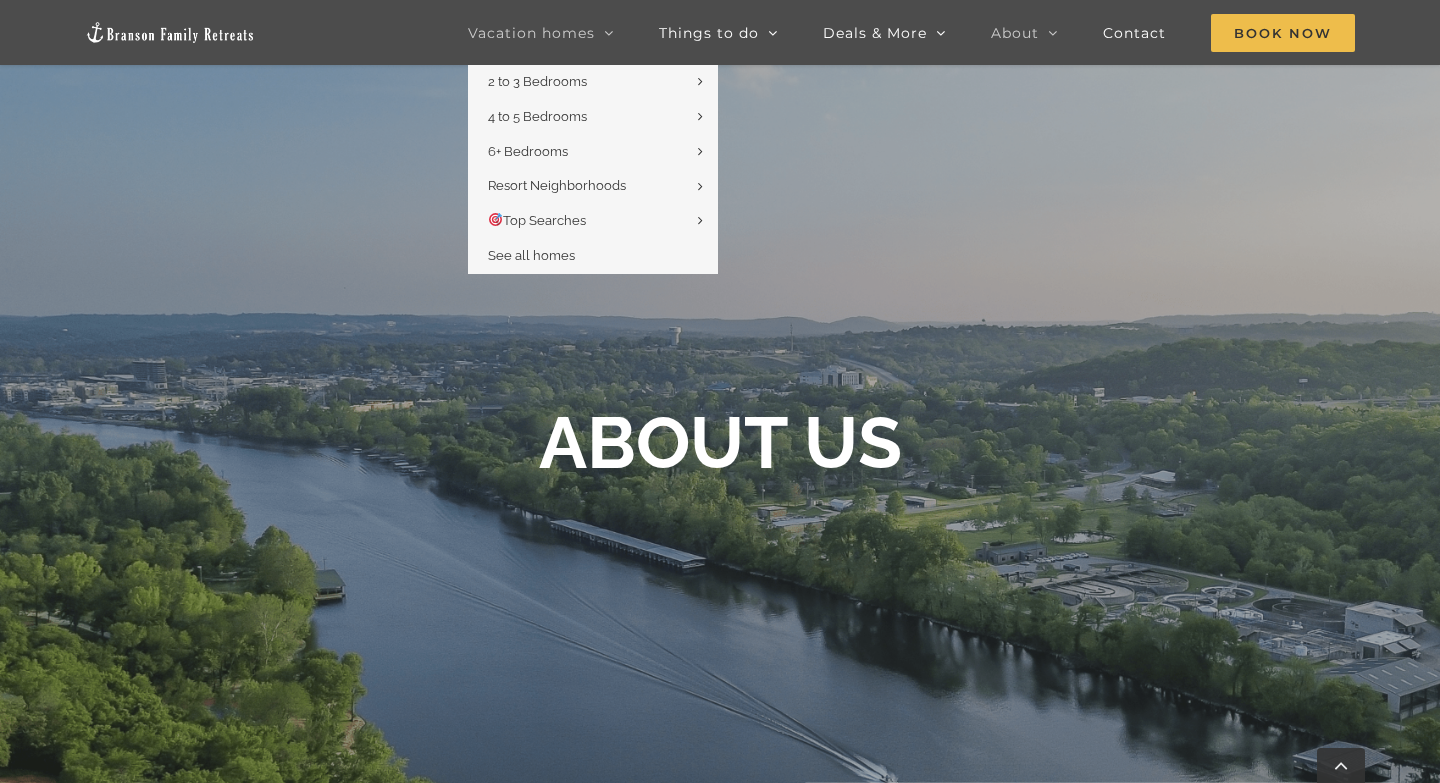 scroll, scrollTop: 715, scrollLeft: 0, axis: vertical 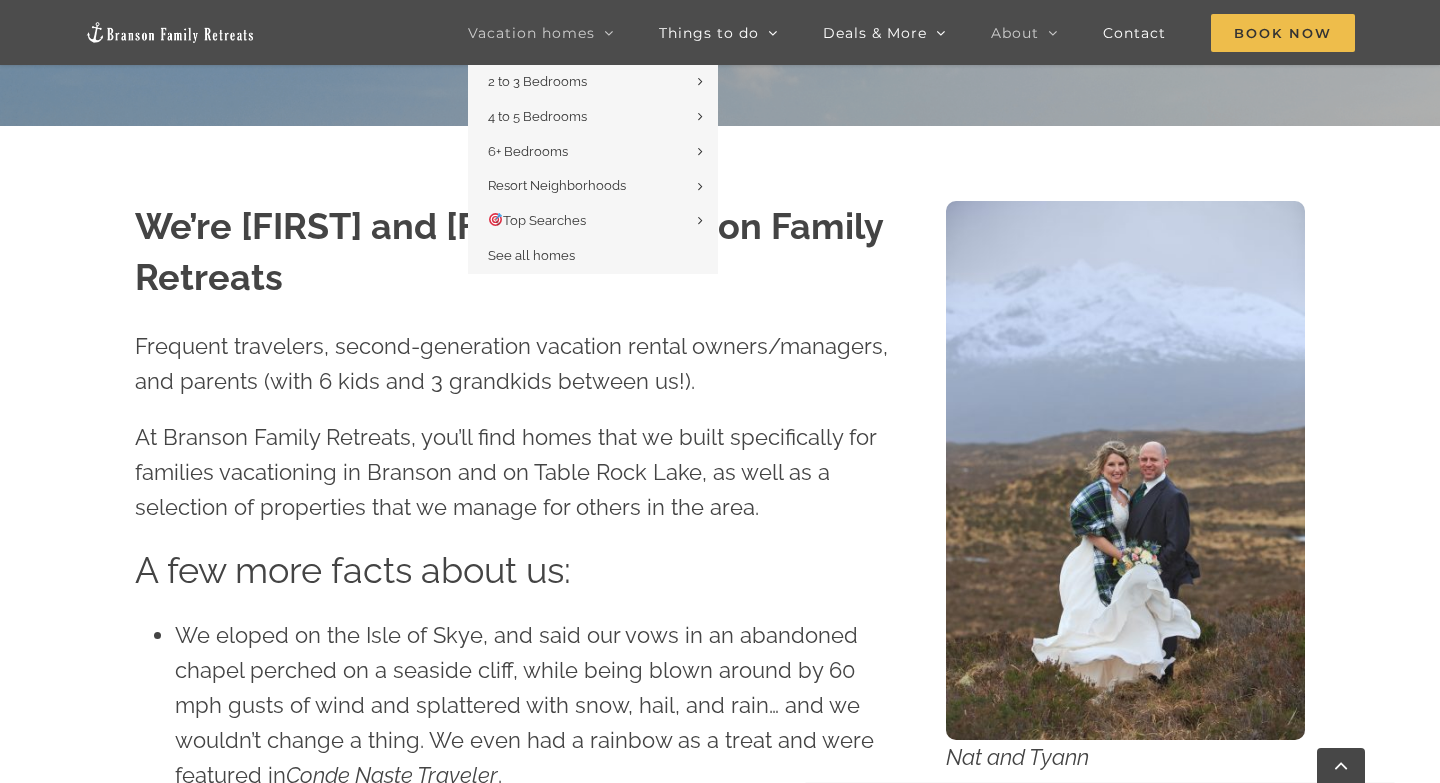click on "Vacation homes" at bounding box center [531, 33] 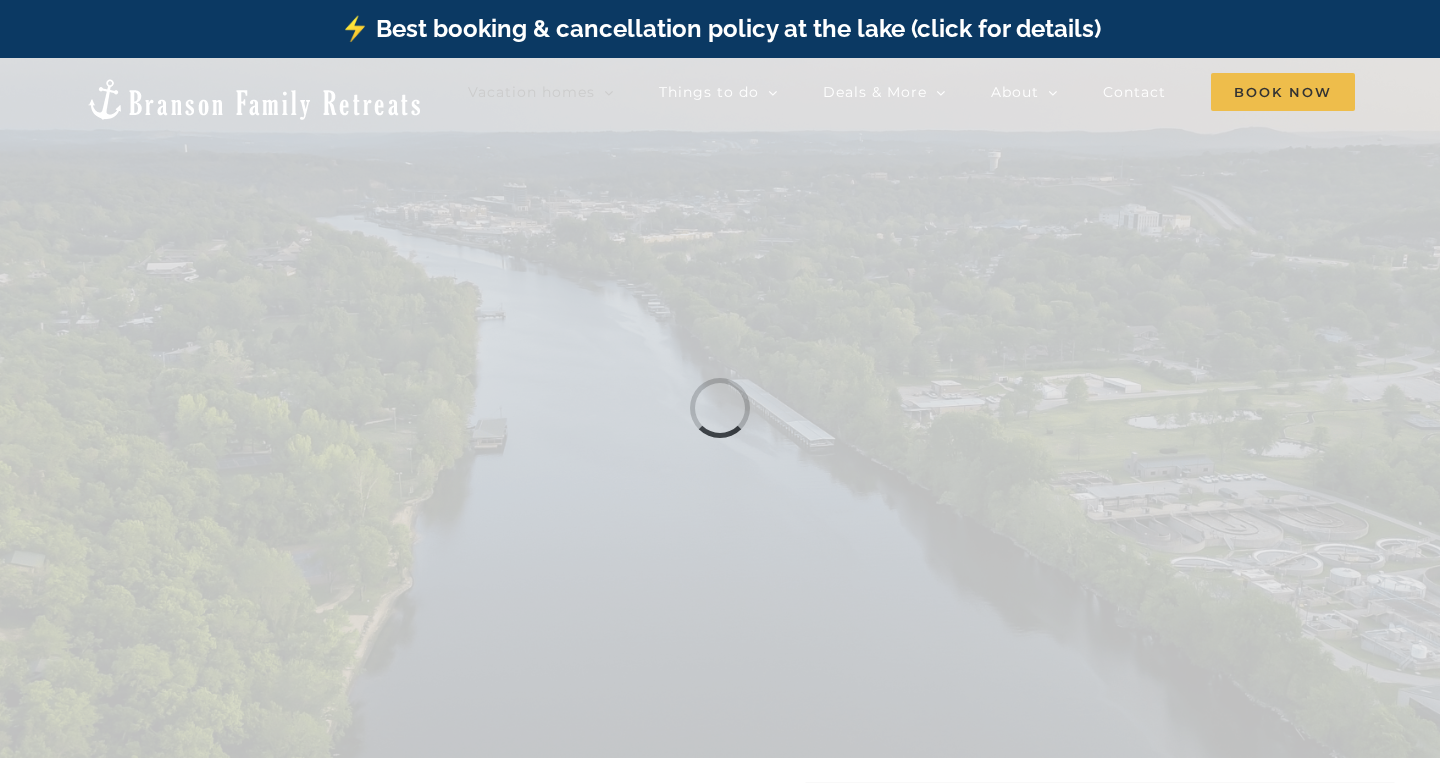 scroll, scrollTop: 0, scrollLeft: 0, axis: both 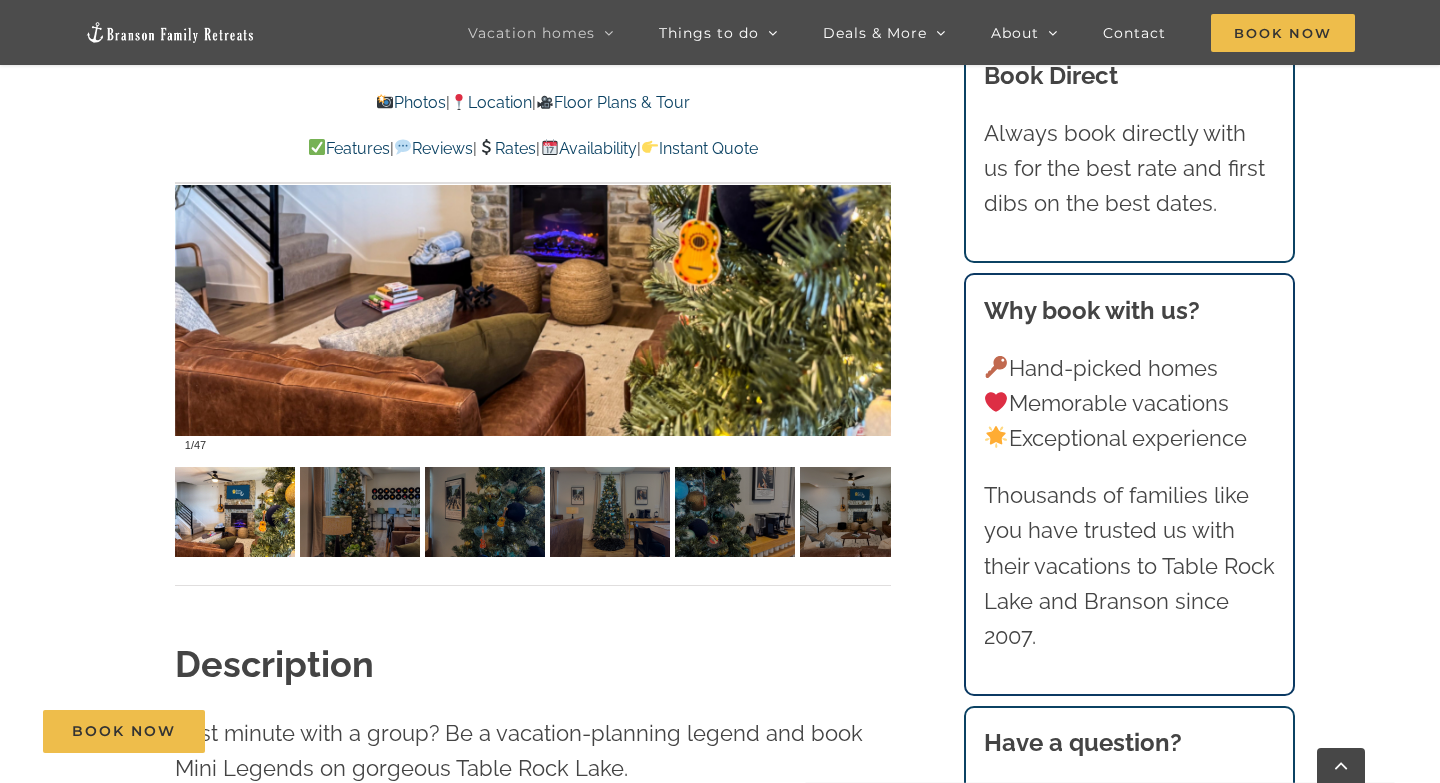 click at bounding box center [533, 167] 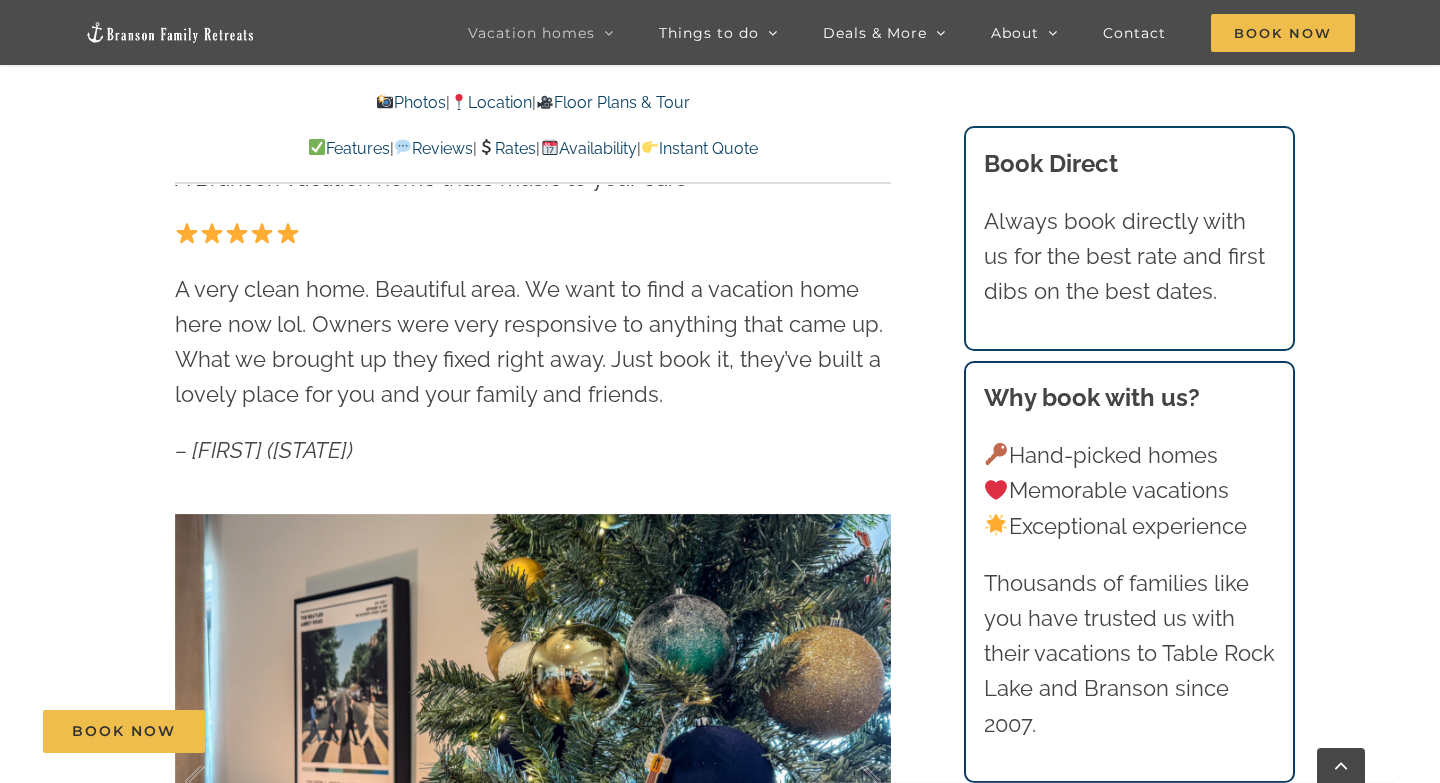 scroll, scrollTop: 939, scrollLeft: 0, axis: vertical 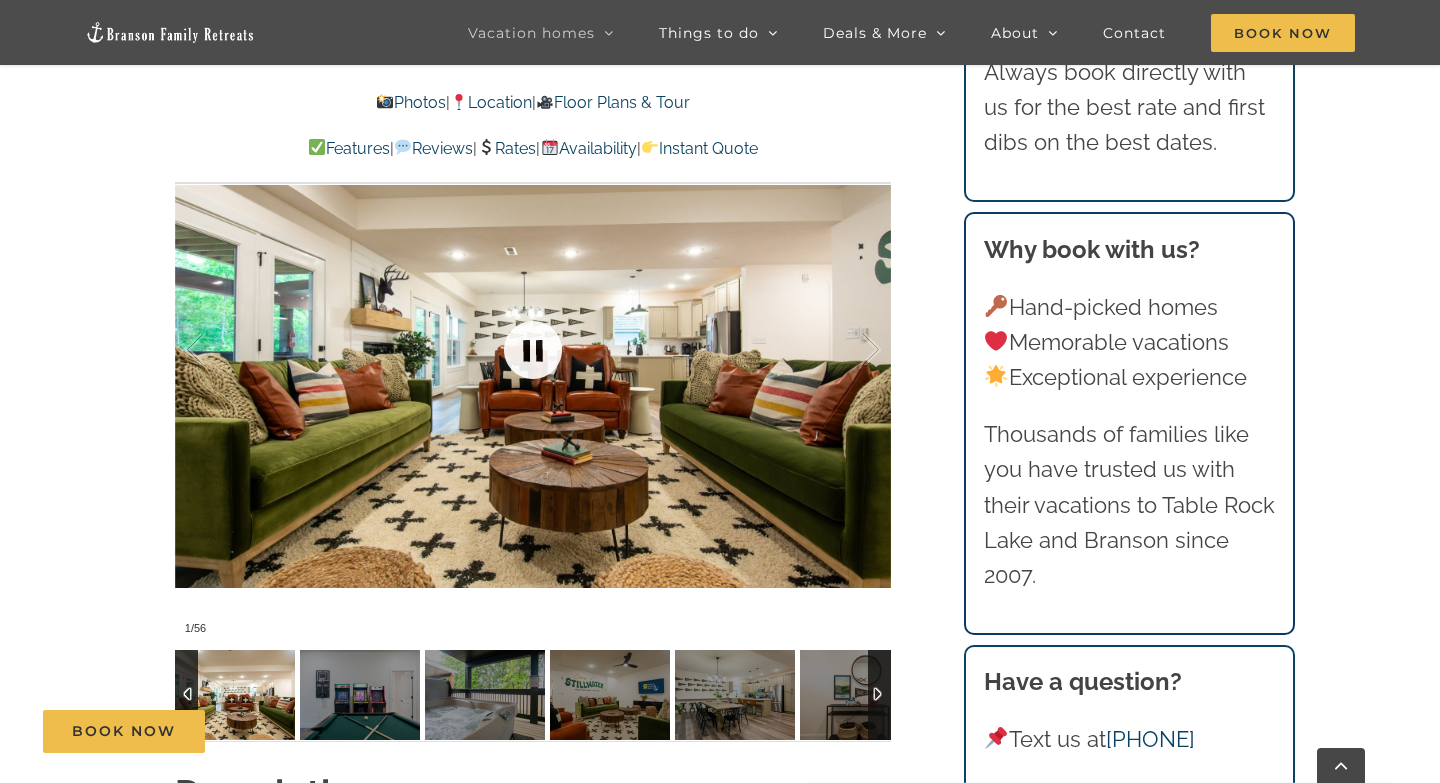 click at bounding box center (533, 350) 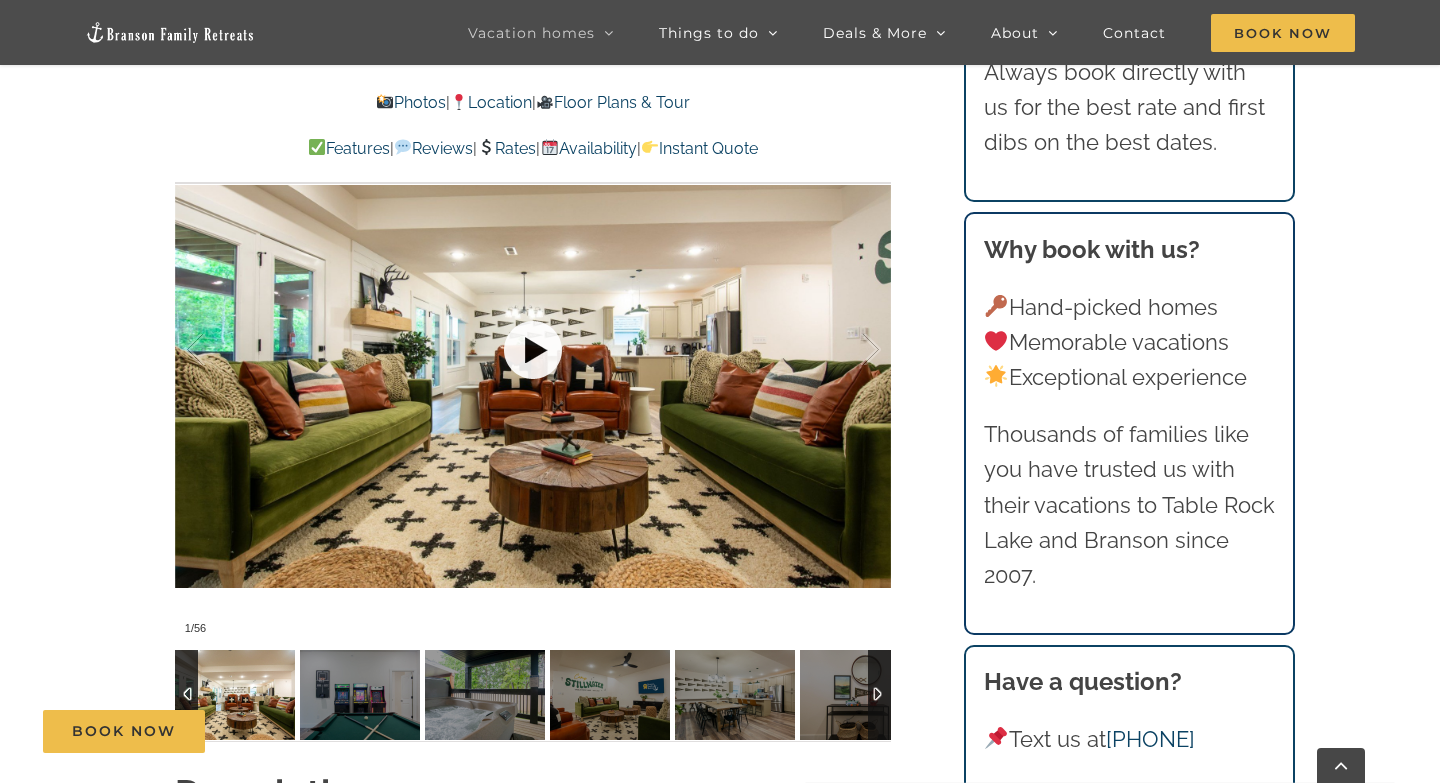 click at bounding box center [533, 350] 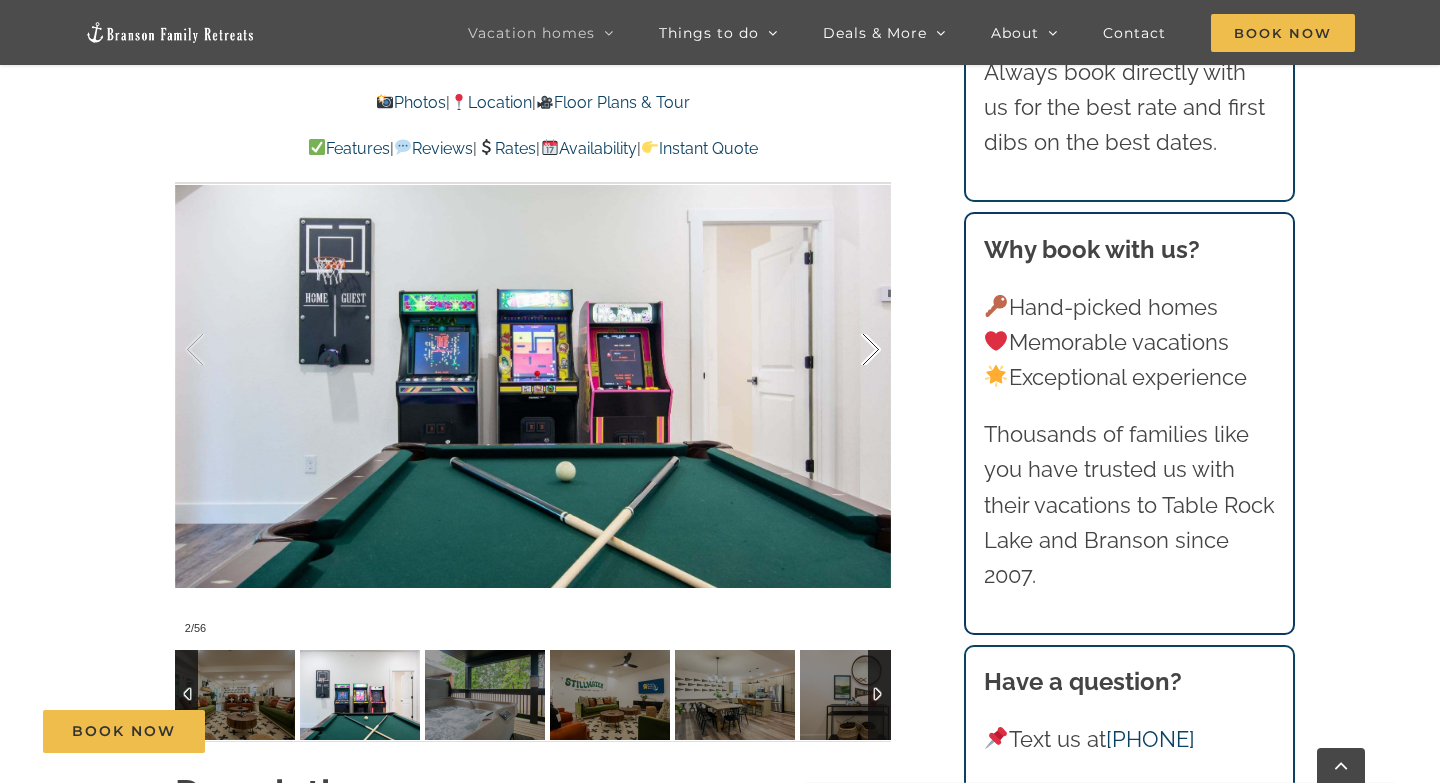 click at bounding box center [850, 350] 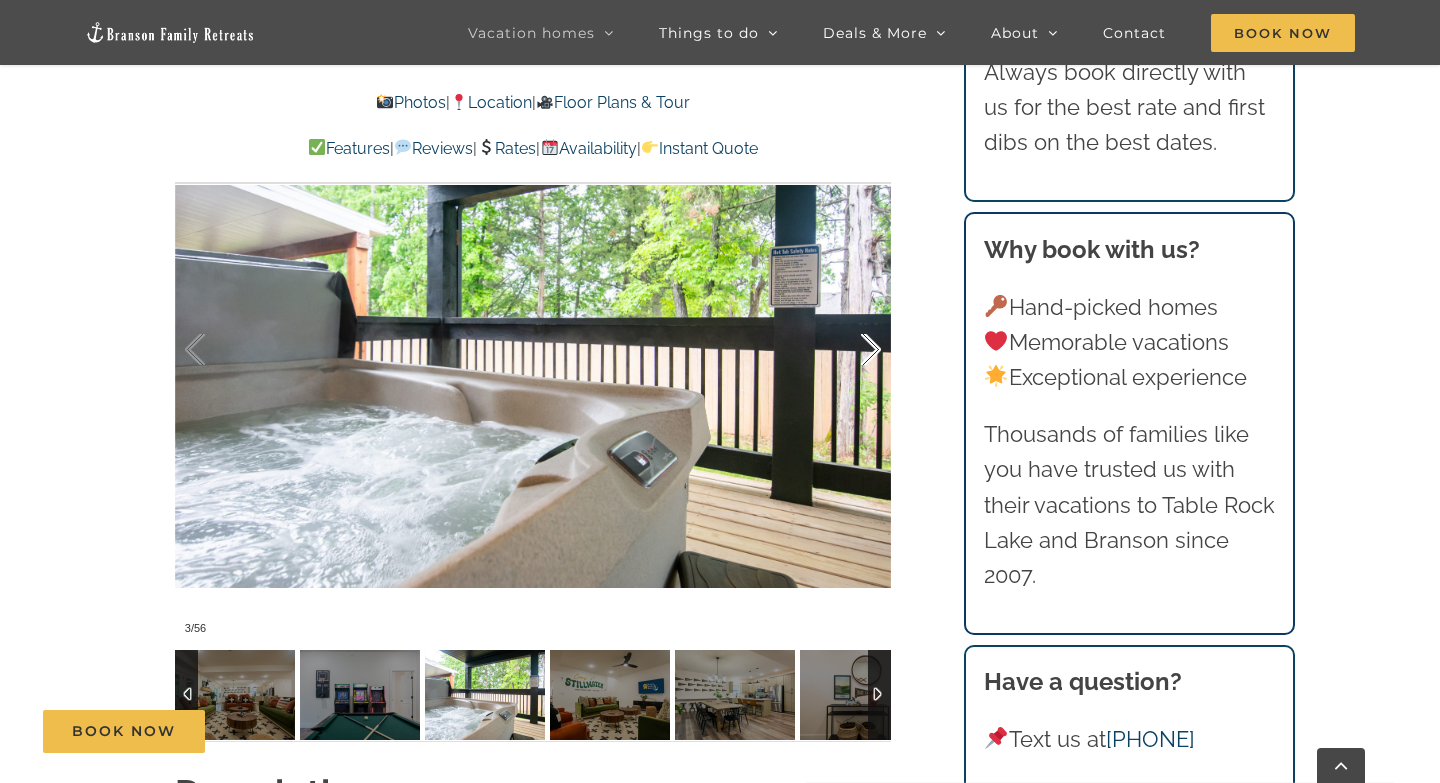 click at bounding box center (850, 350) 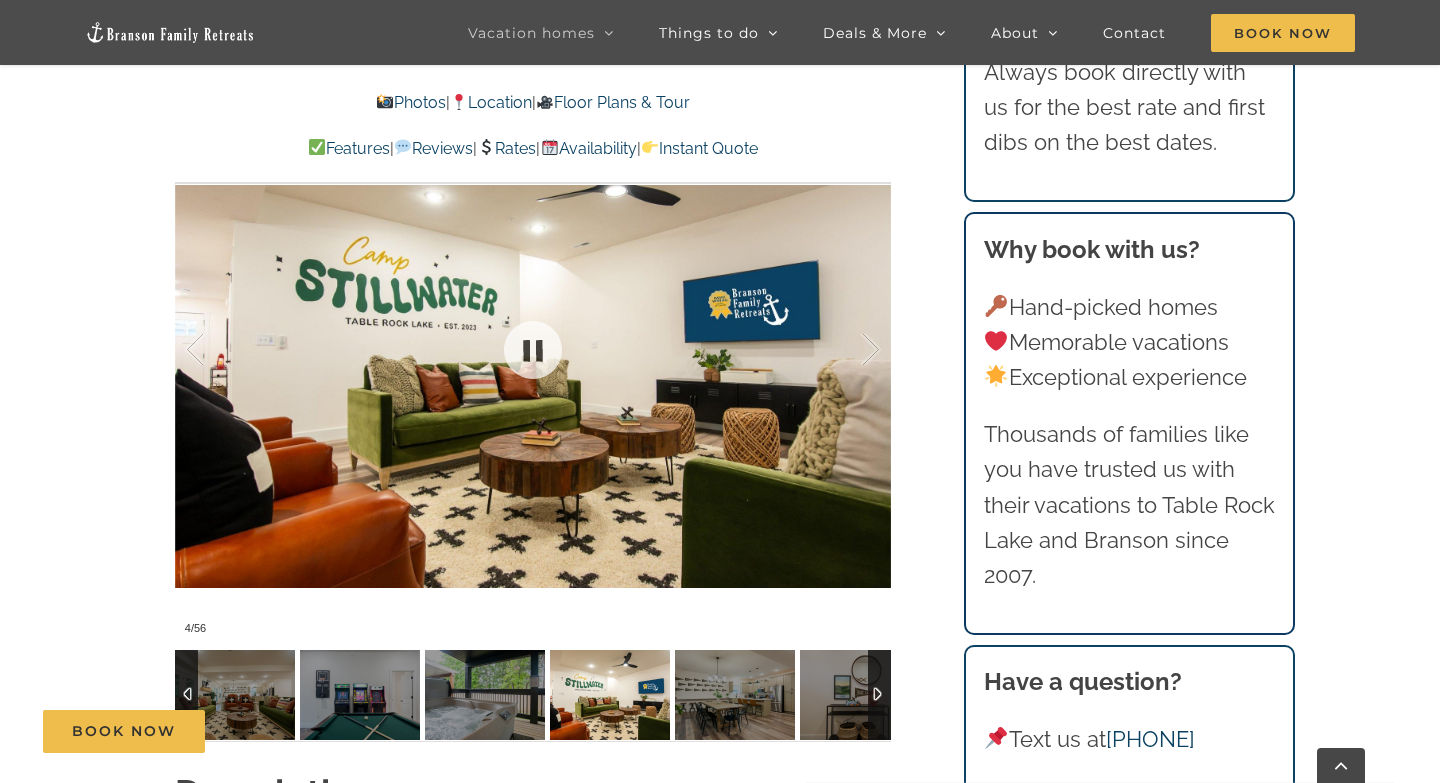 click at bounding box center (533, 349) 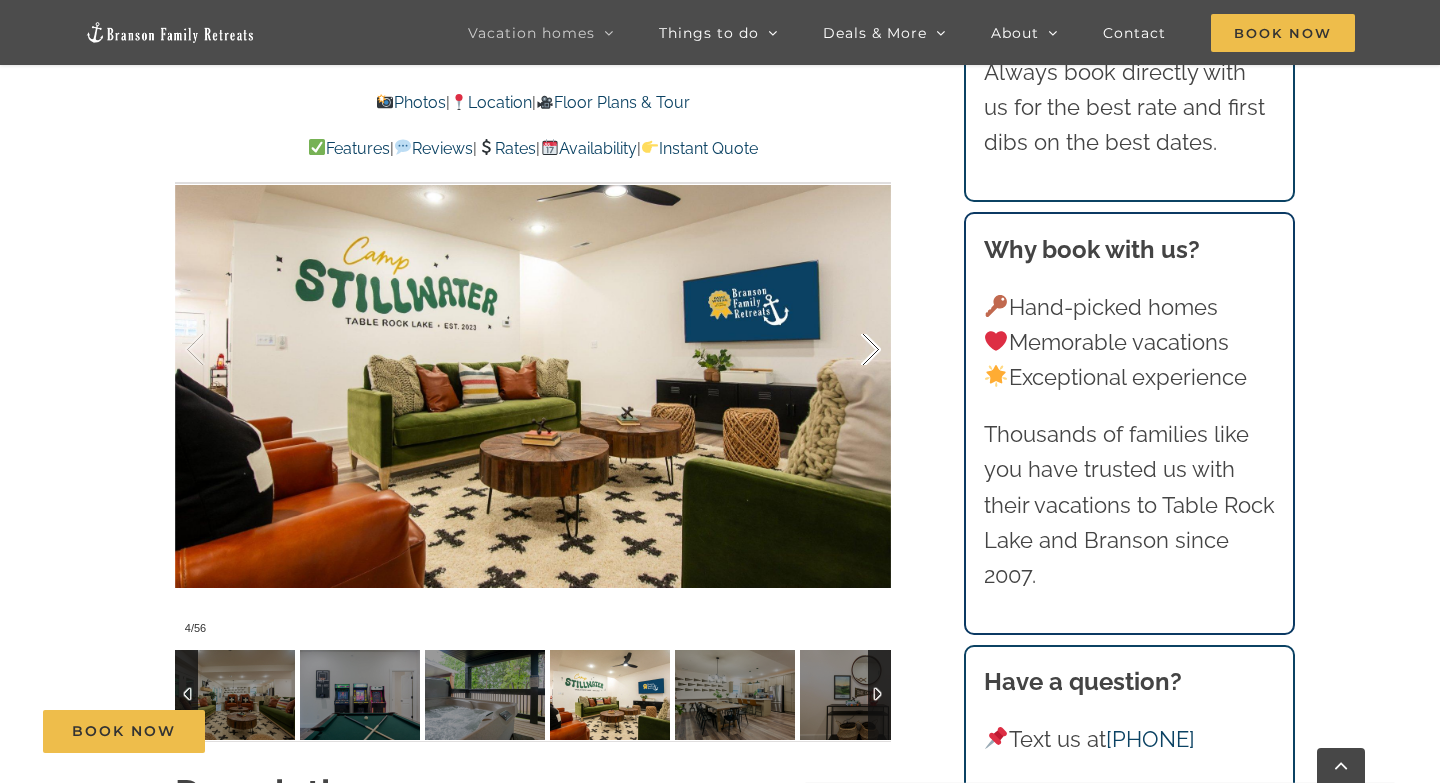 click at bounding box center [850, 350] 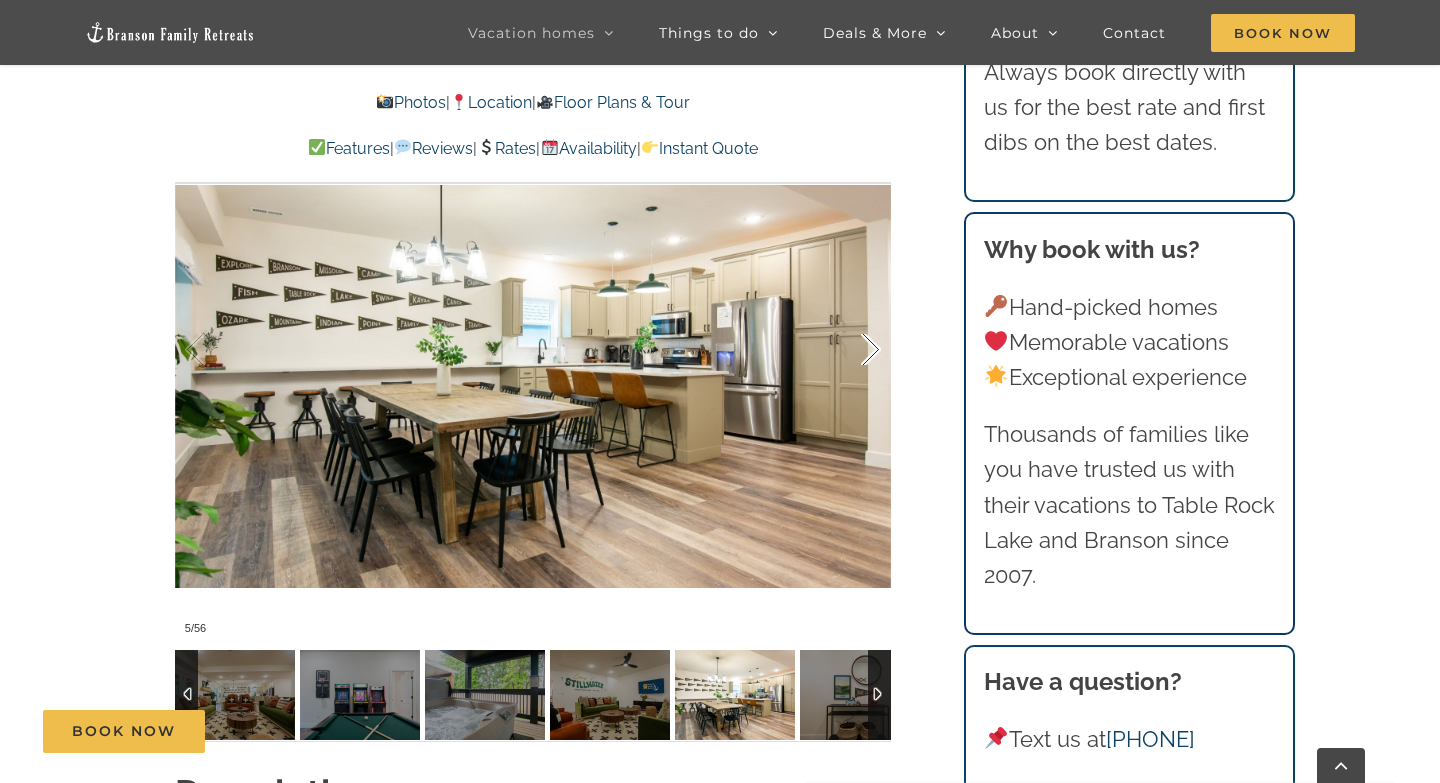 click at bounding box center [850, 350] 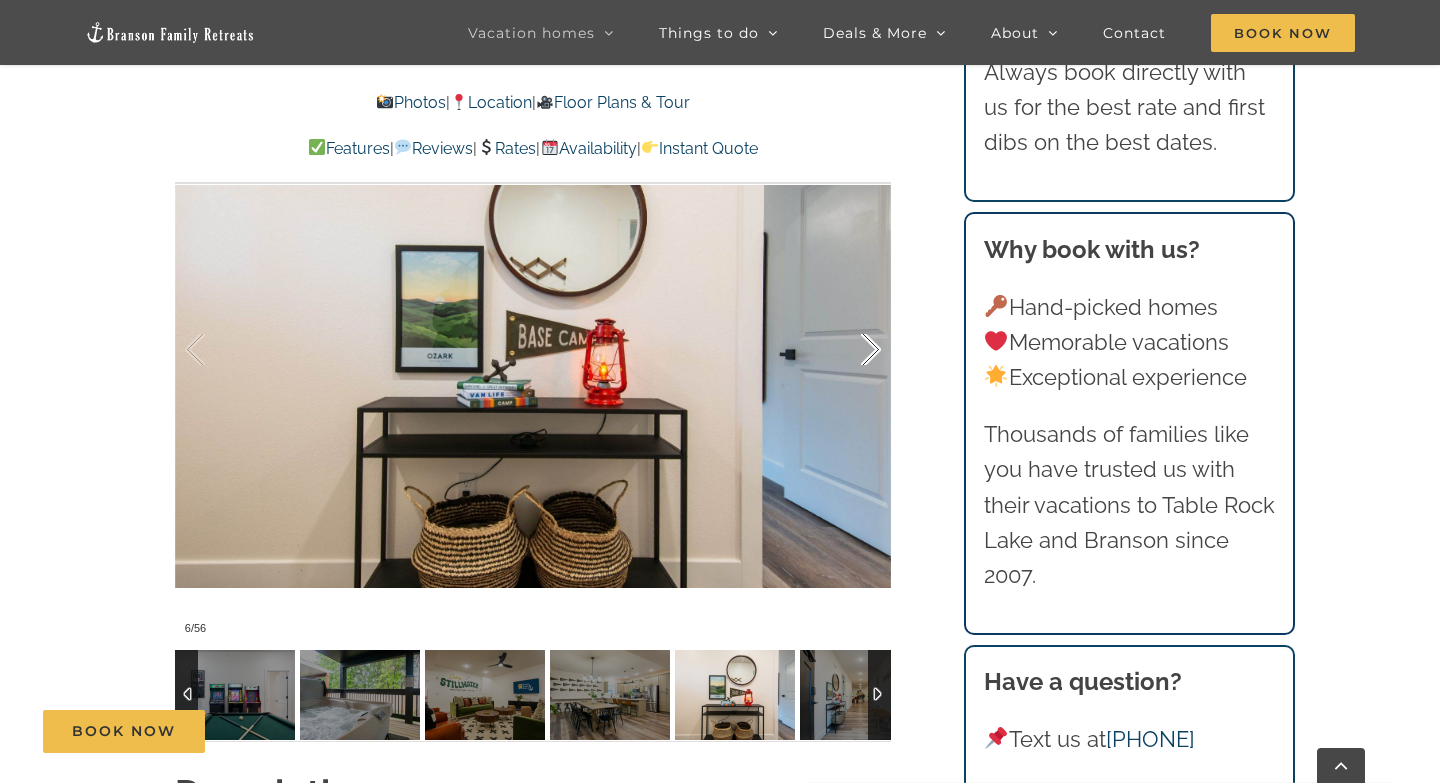 click at bounding box center [850, 350] 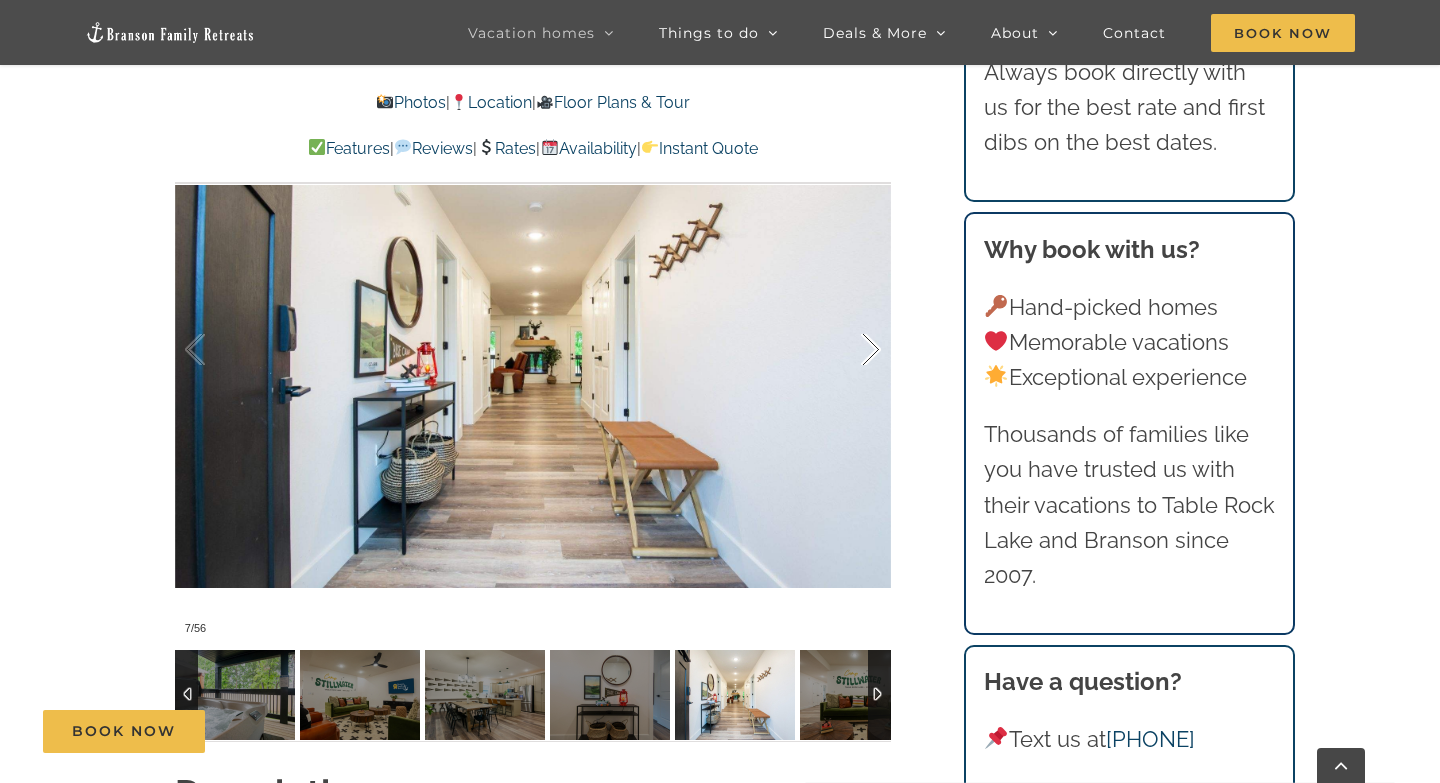 click at bounding box center [850, 350] 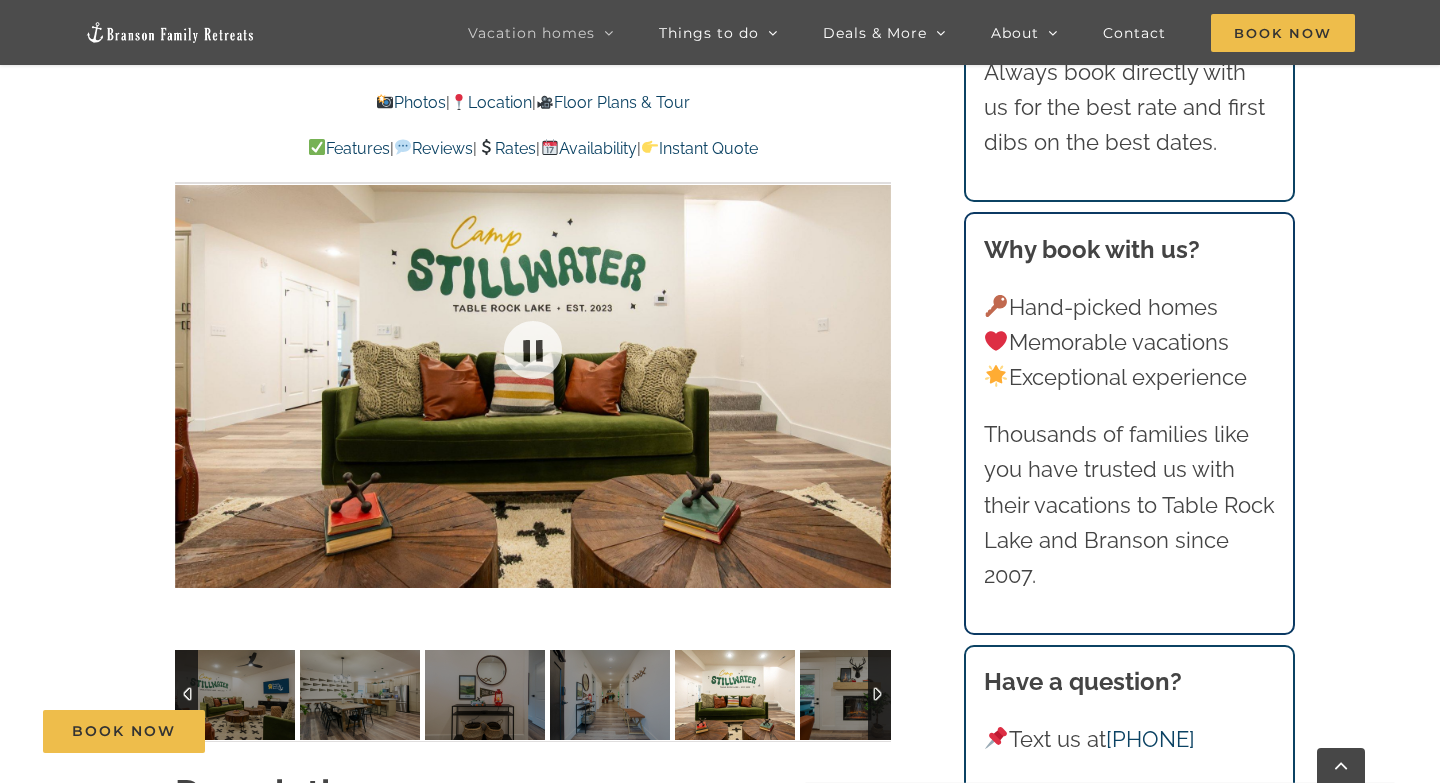 click at bounding box center [533, 349] 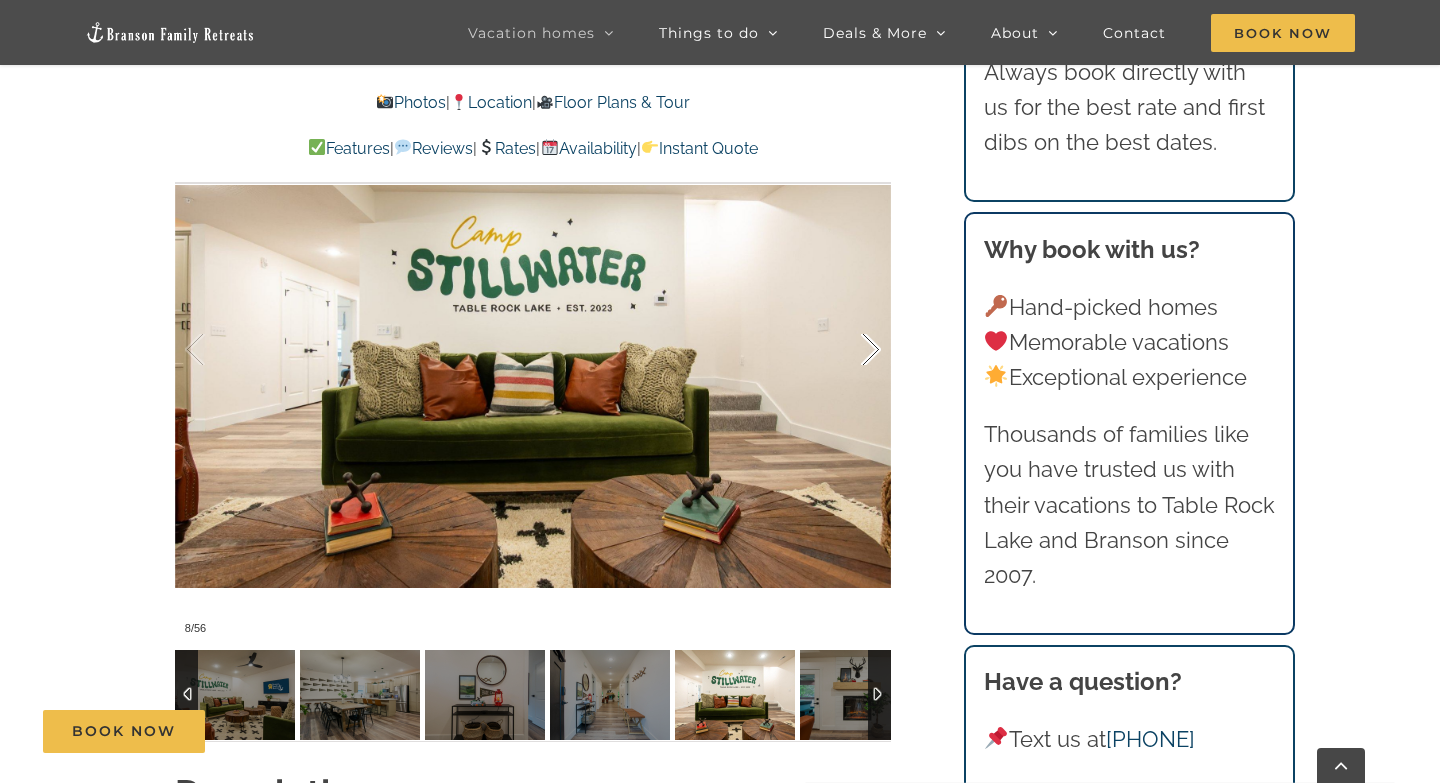 click at bounding box center (850, 350) 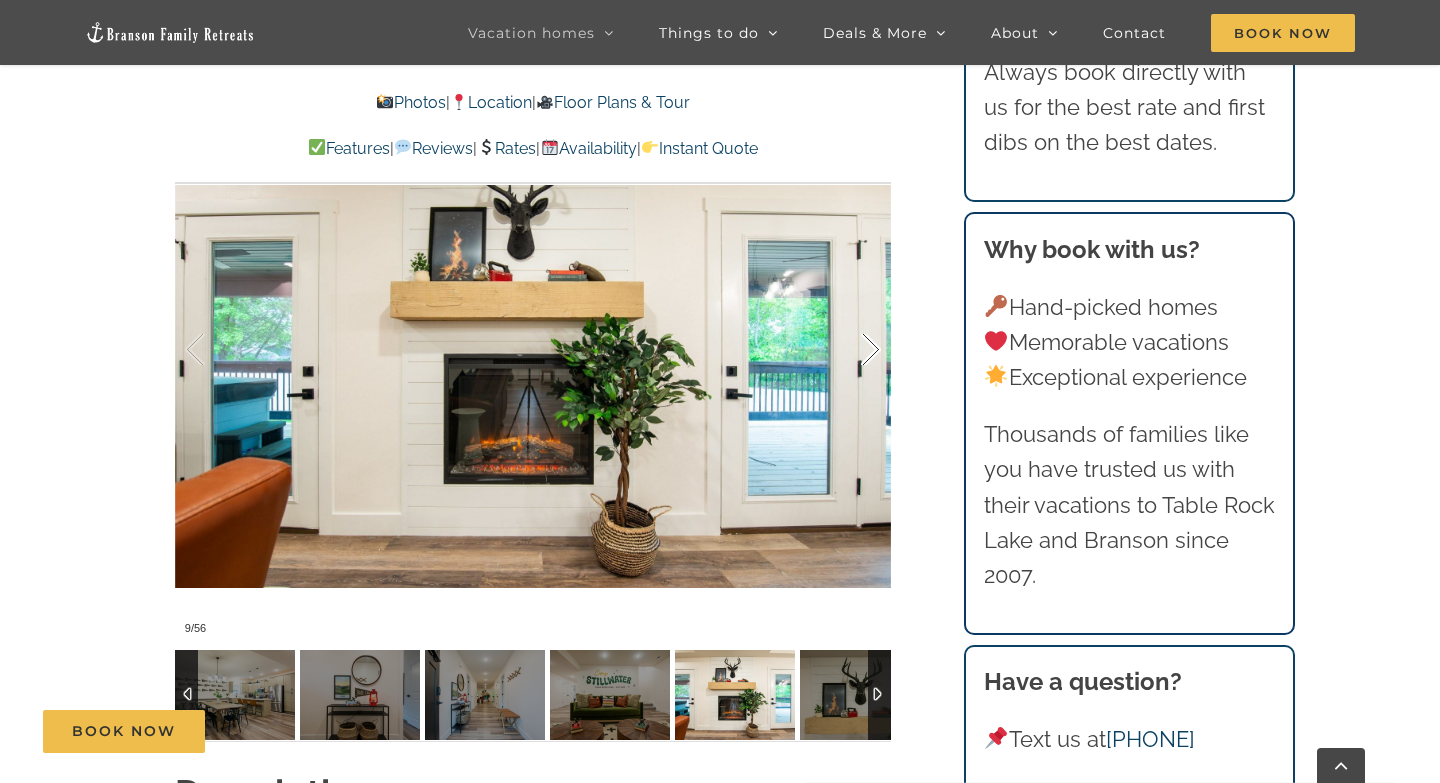 click at bounding box center (850, 350) 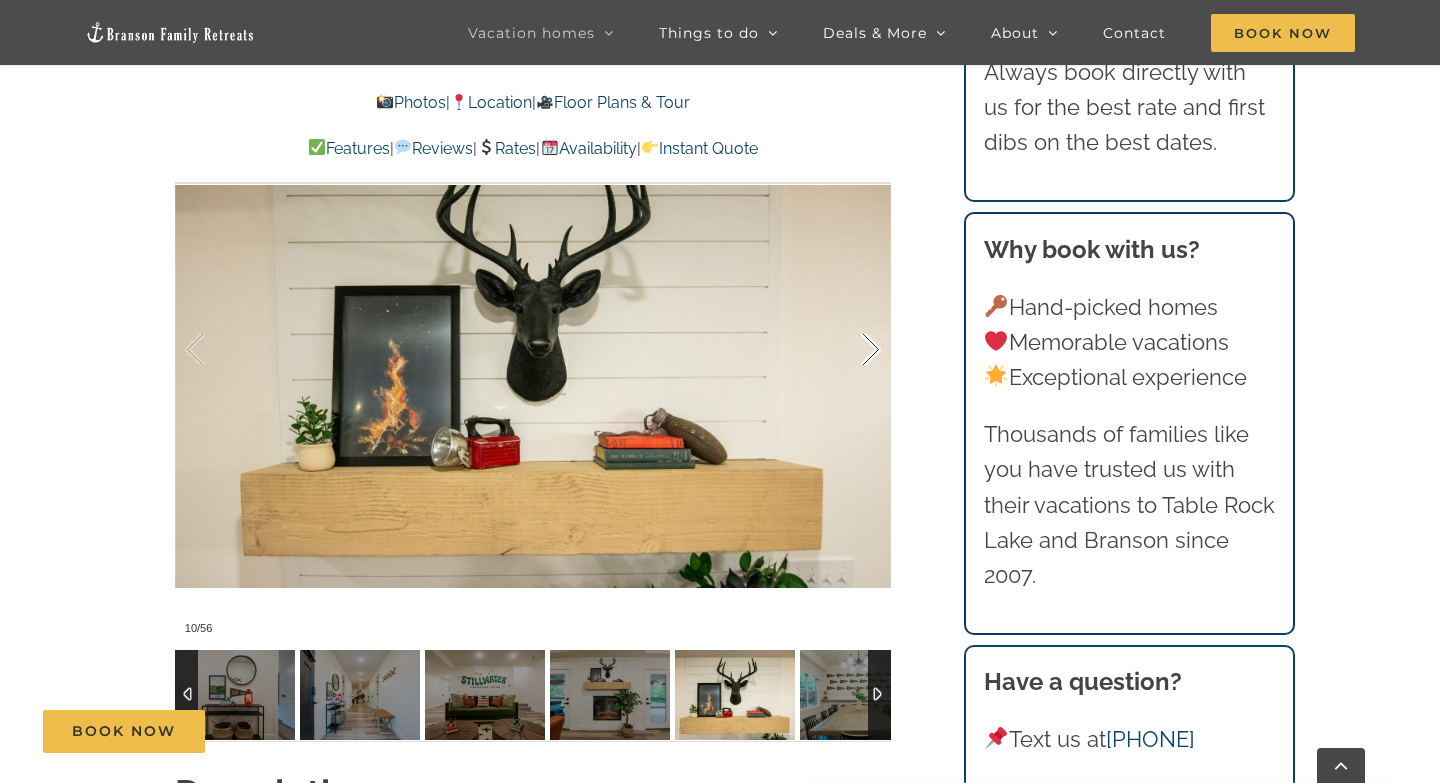 click at bounding box center [850, 350] 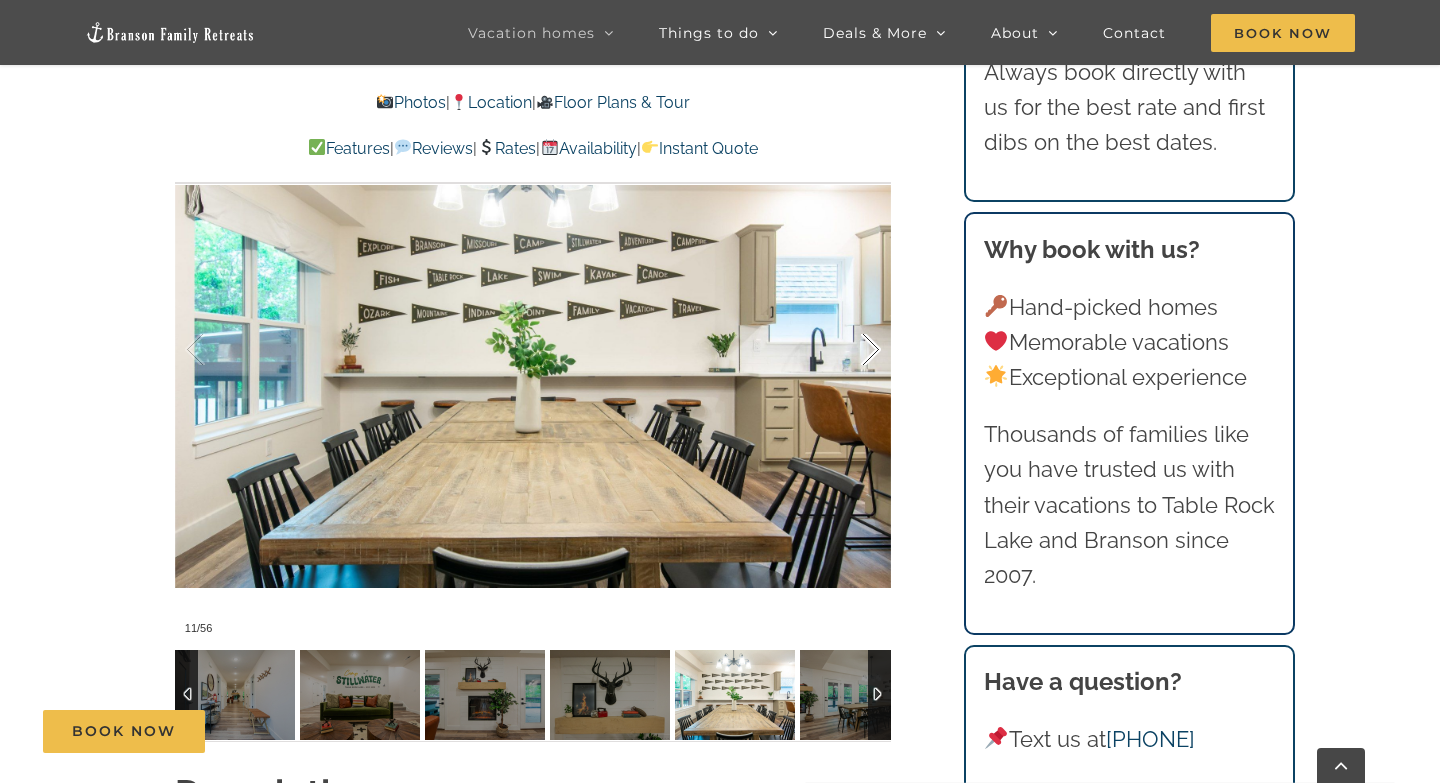 click at bounding box center (850, 350) 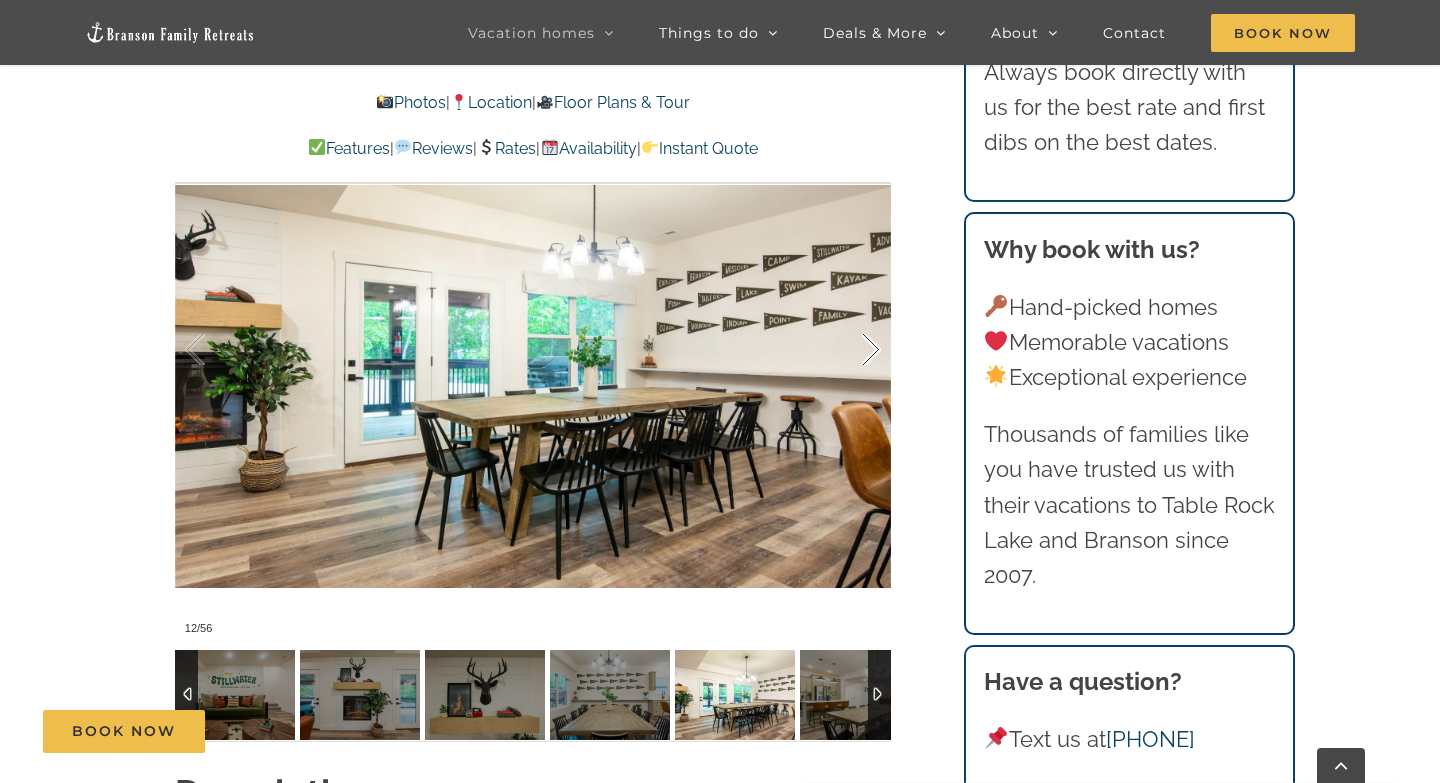 click at bounding box center (850, 350) 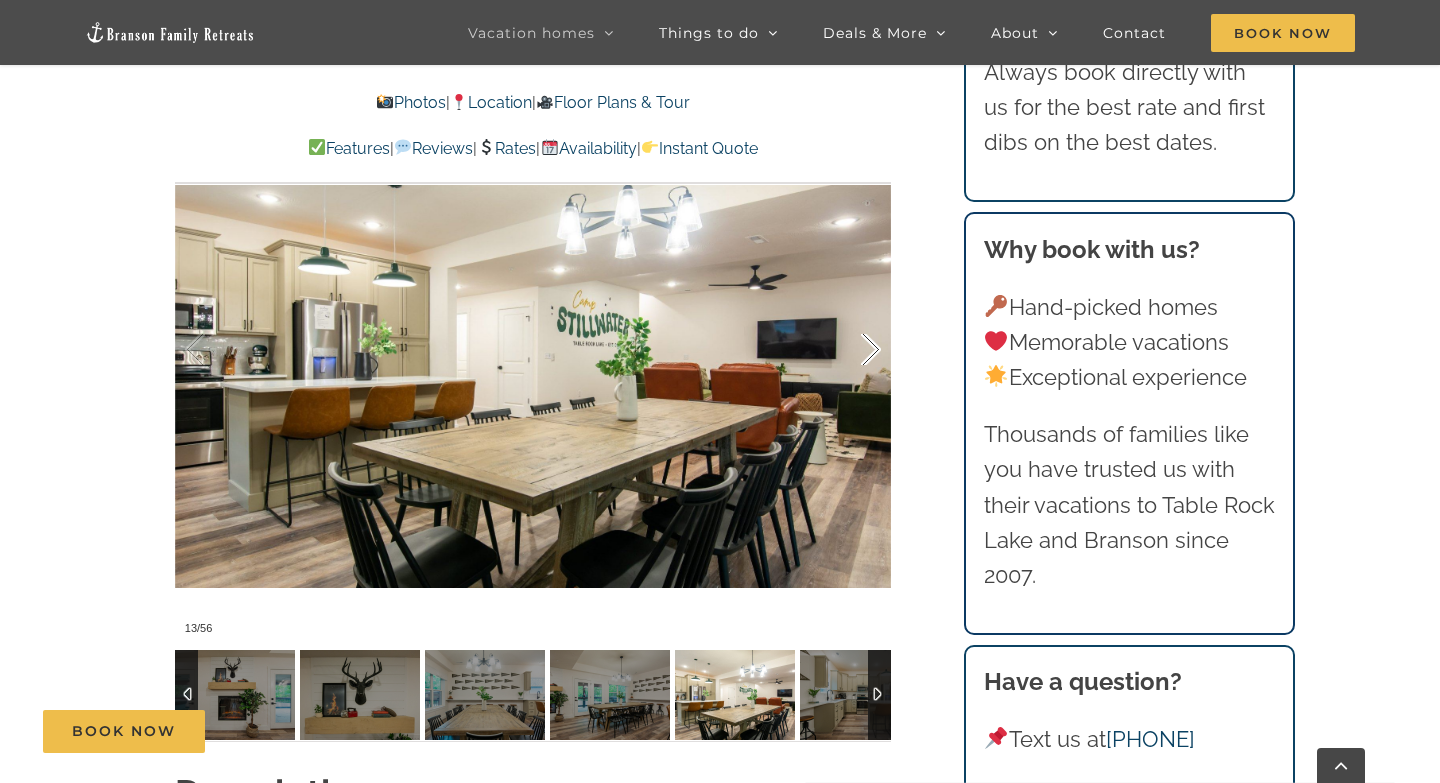 click at bounding box center (850, 350) 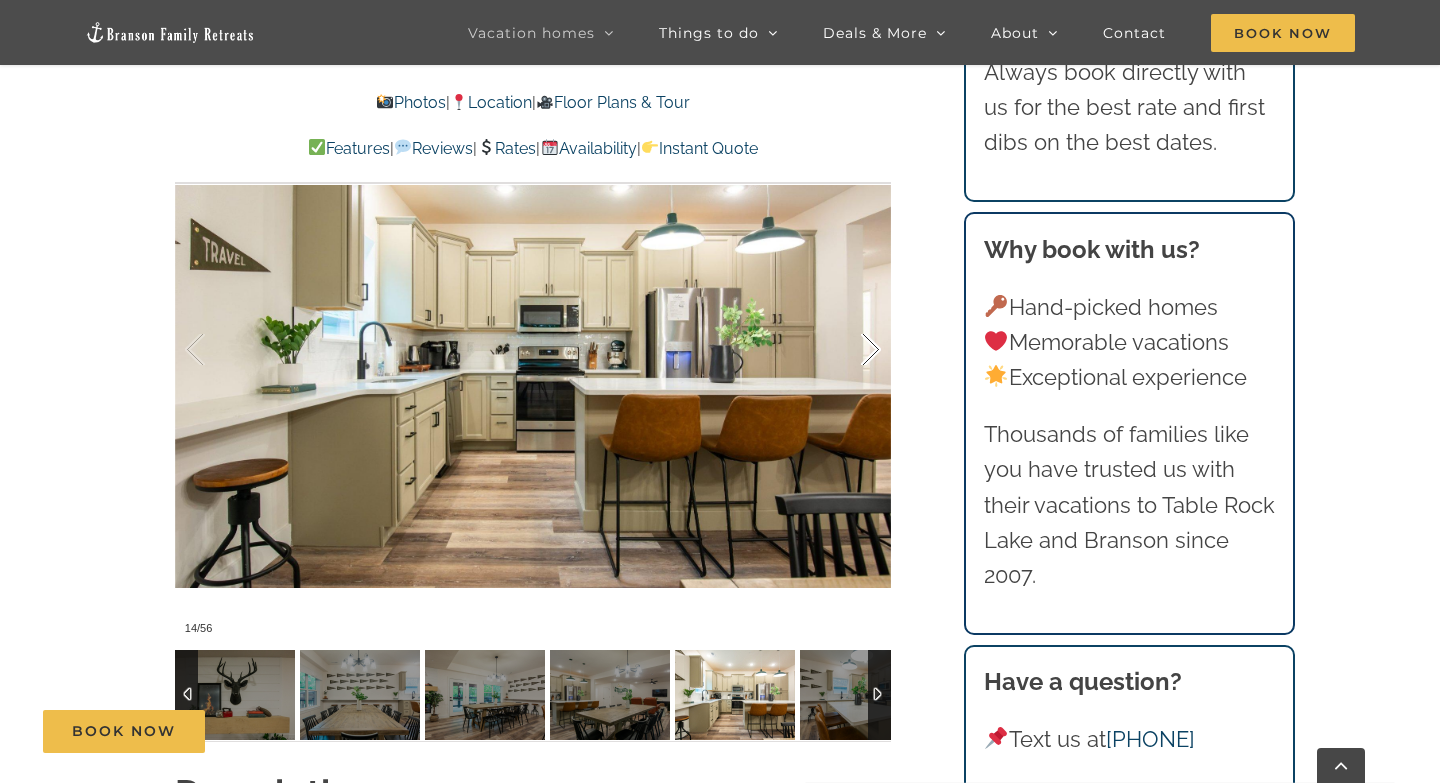 click at bounding box center (850, 350) 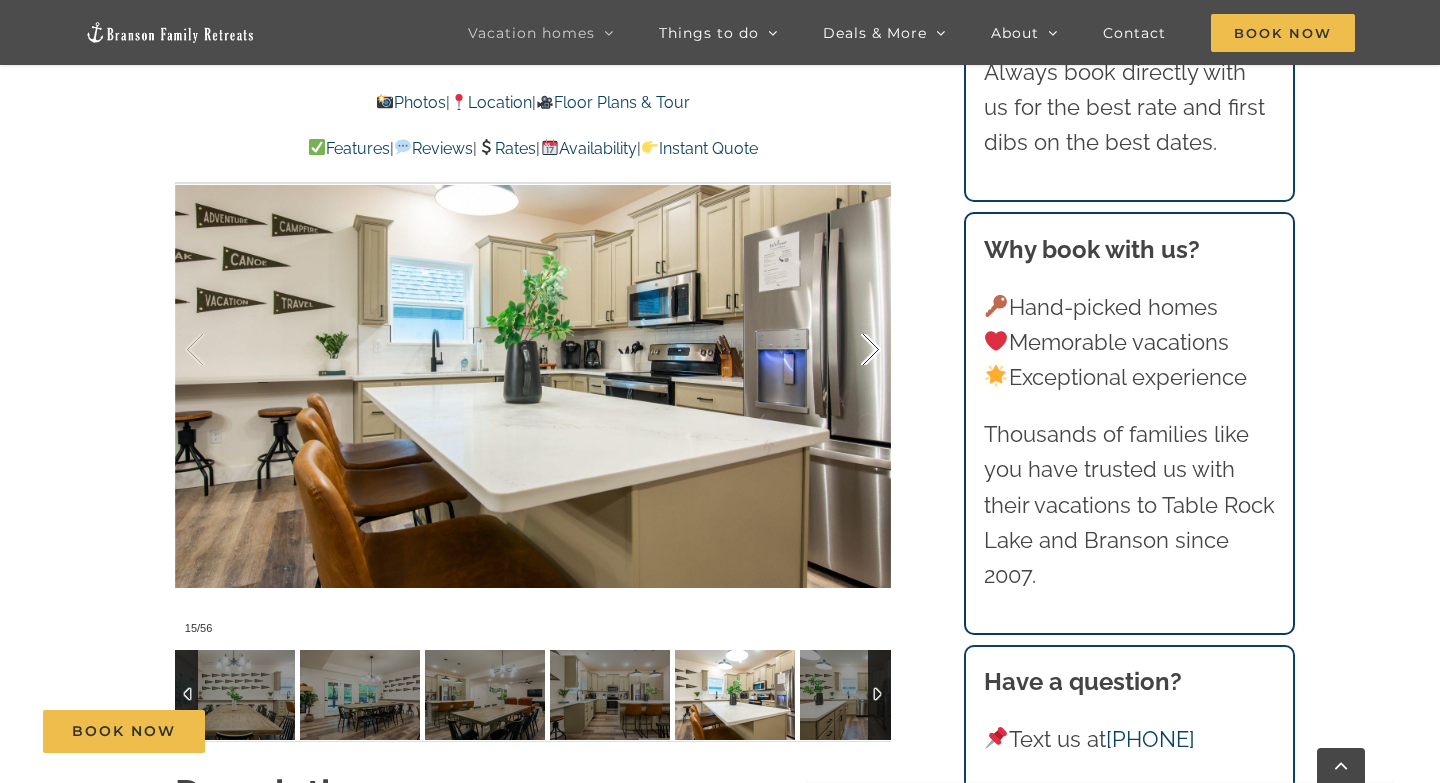 click at bounding box center [850, 350] 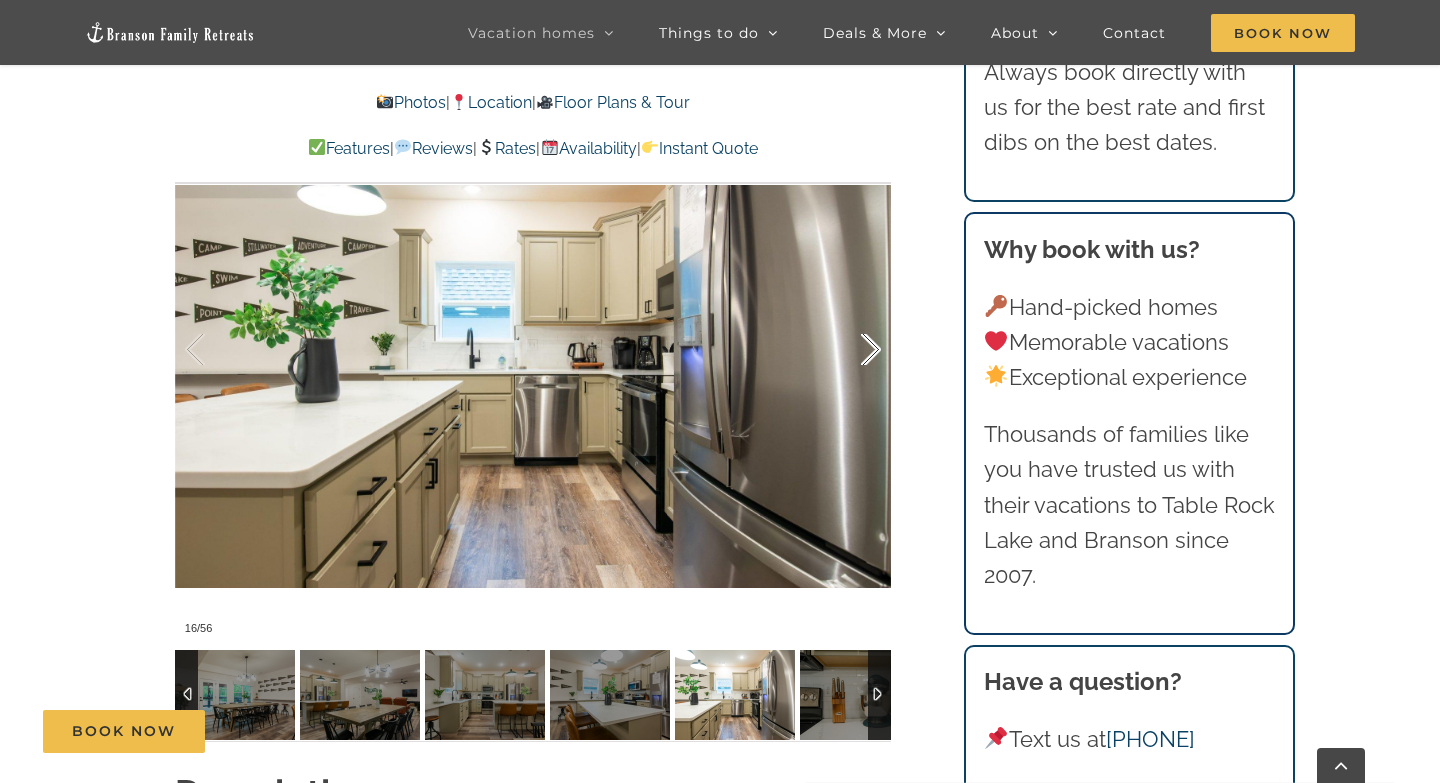 click at bounding box center (850, 350) 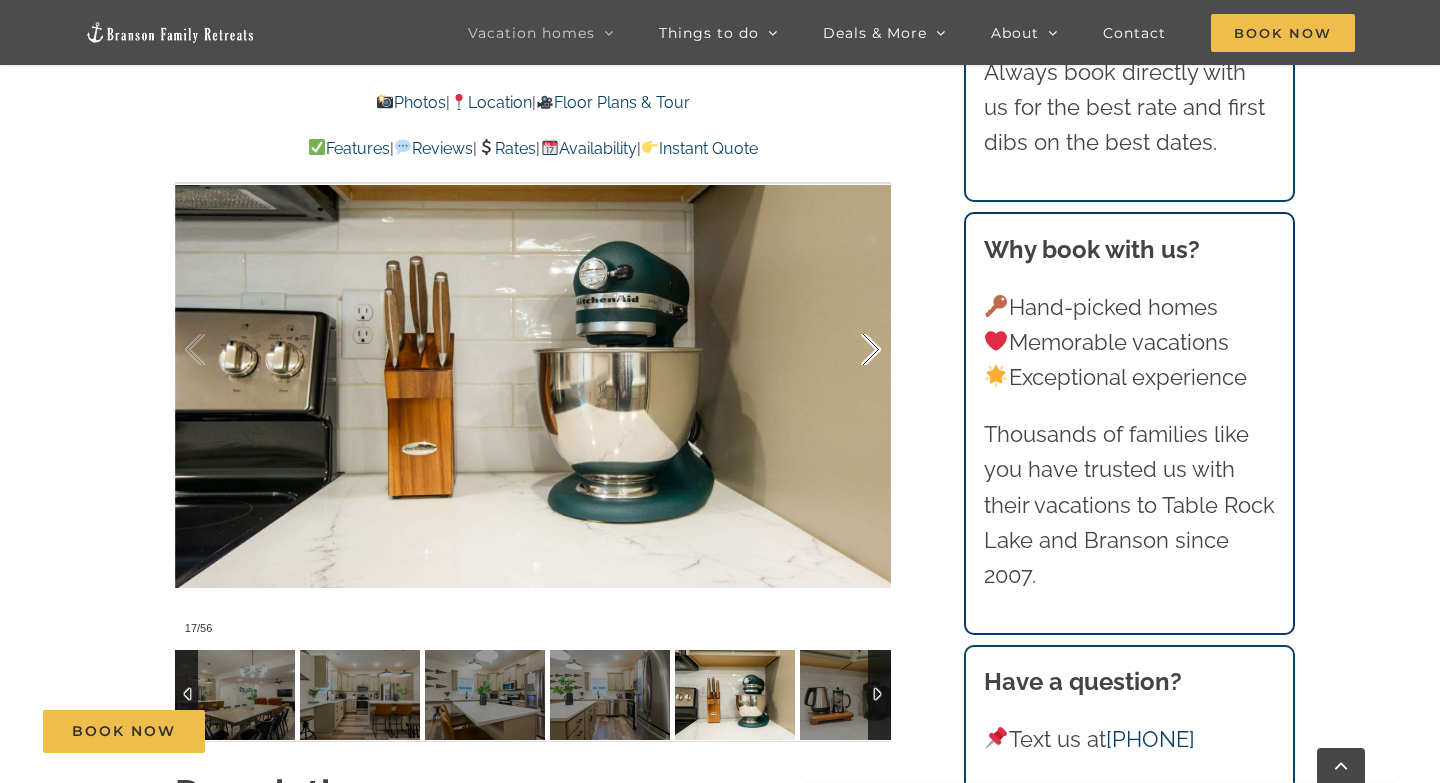 click at bounding box center [850, 350] 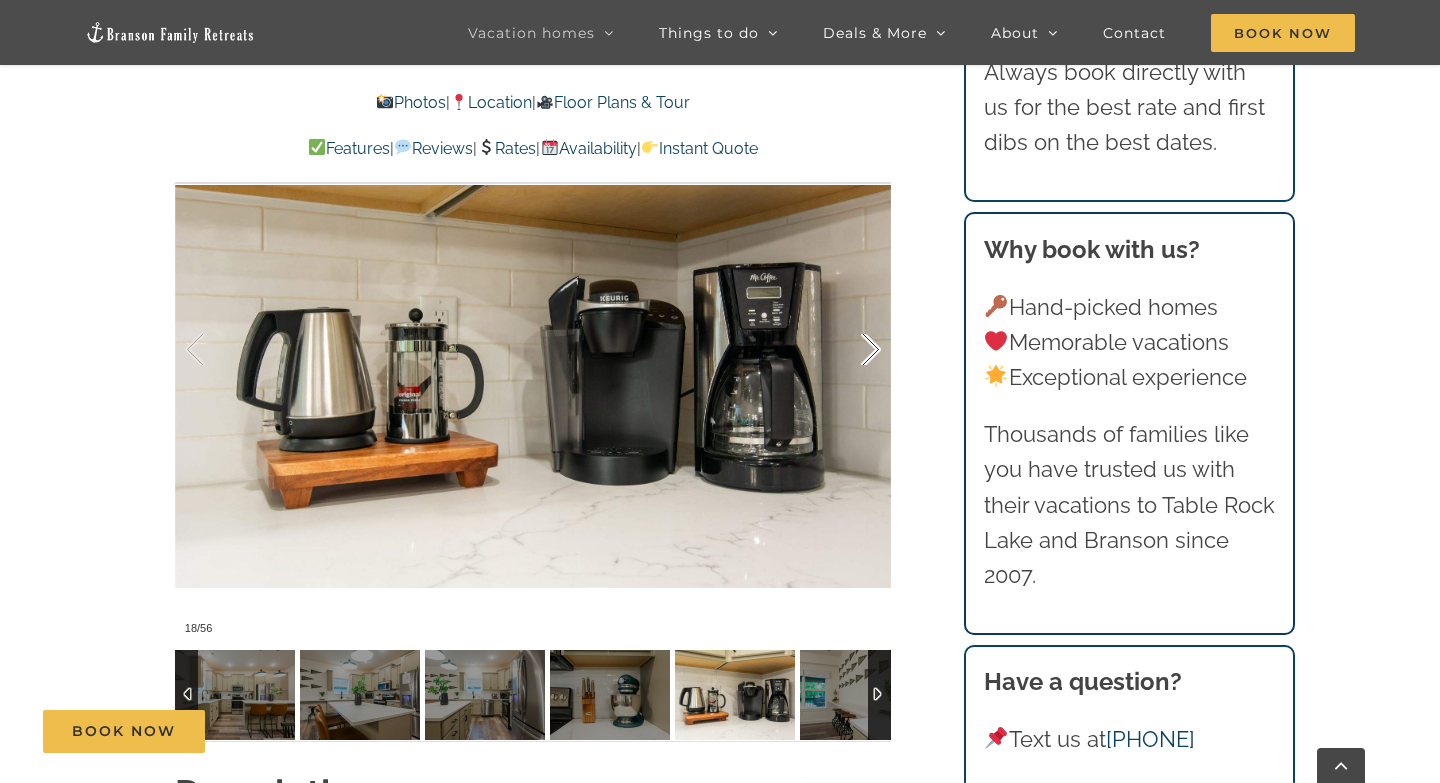 click at bounding box center (850, 350) 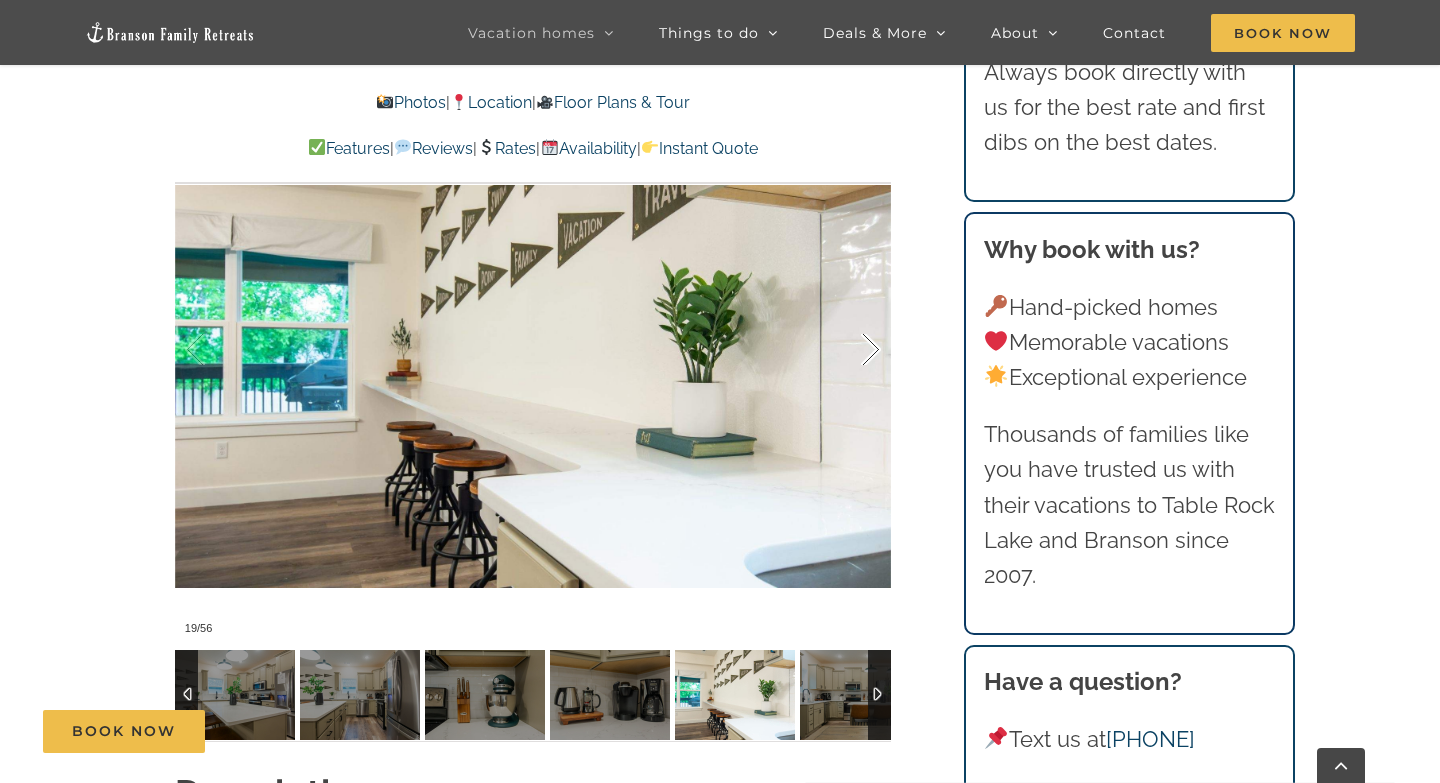 click at bounding box center (850, 350) 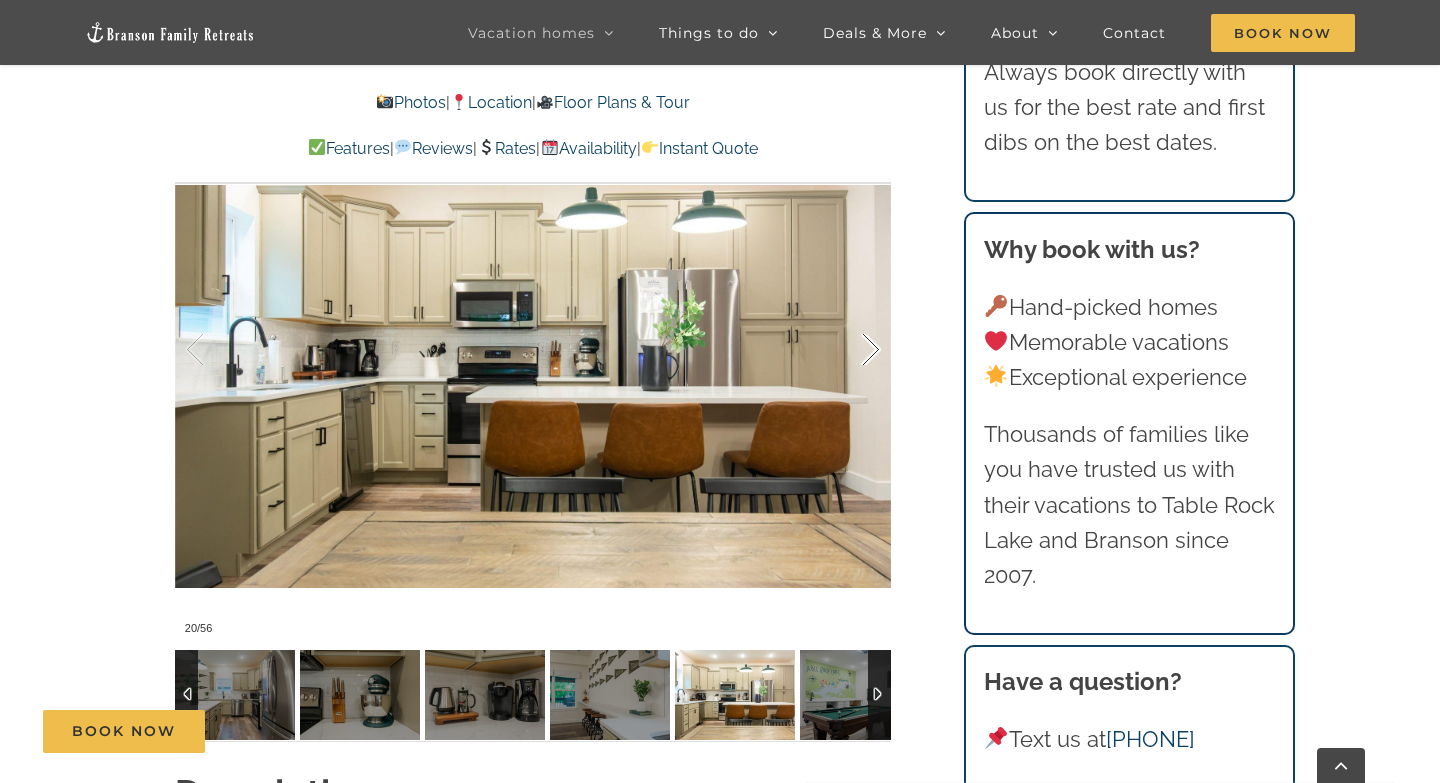 click at bounding box center [850, 350] 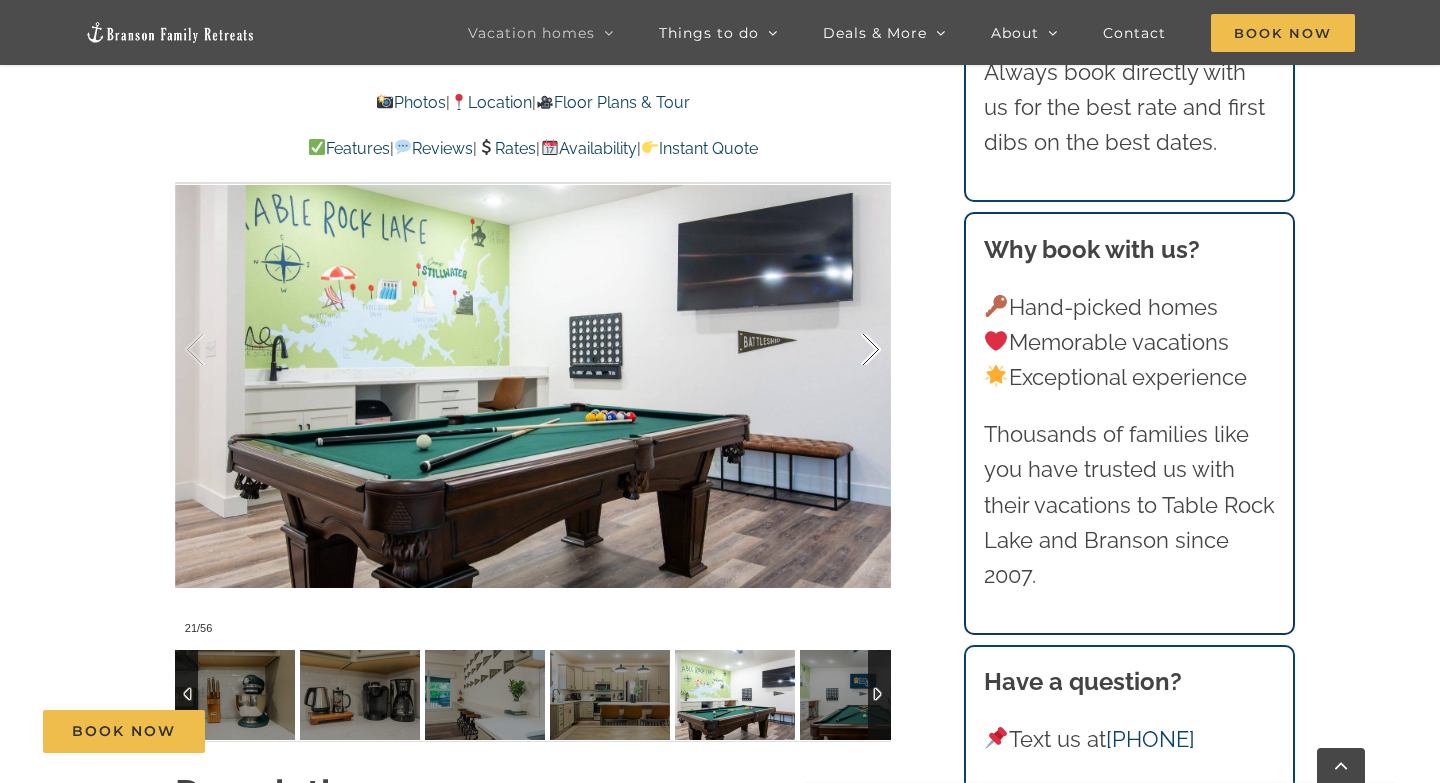 click at bounding box center (850, 350) 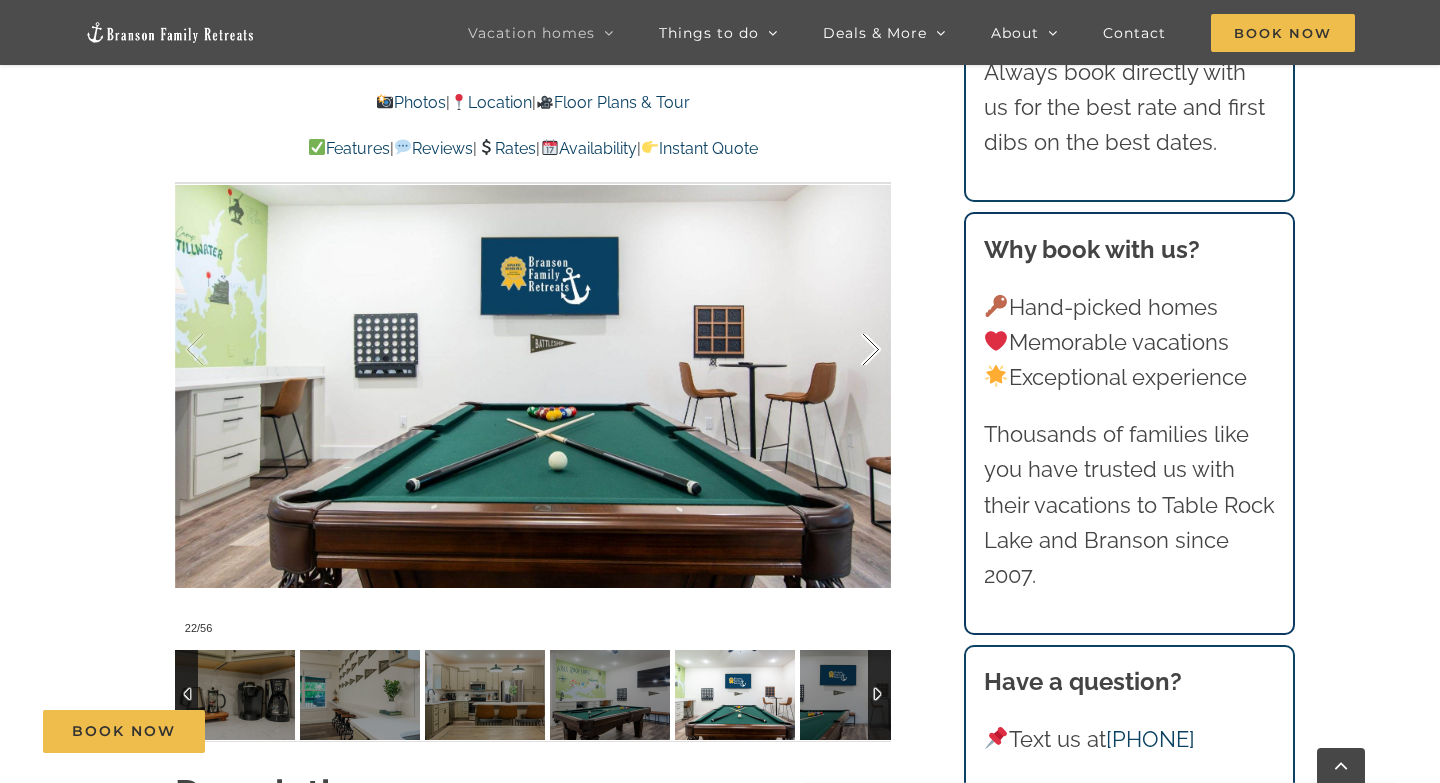 click at bounding box center (850, 350) 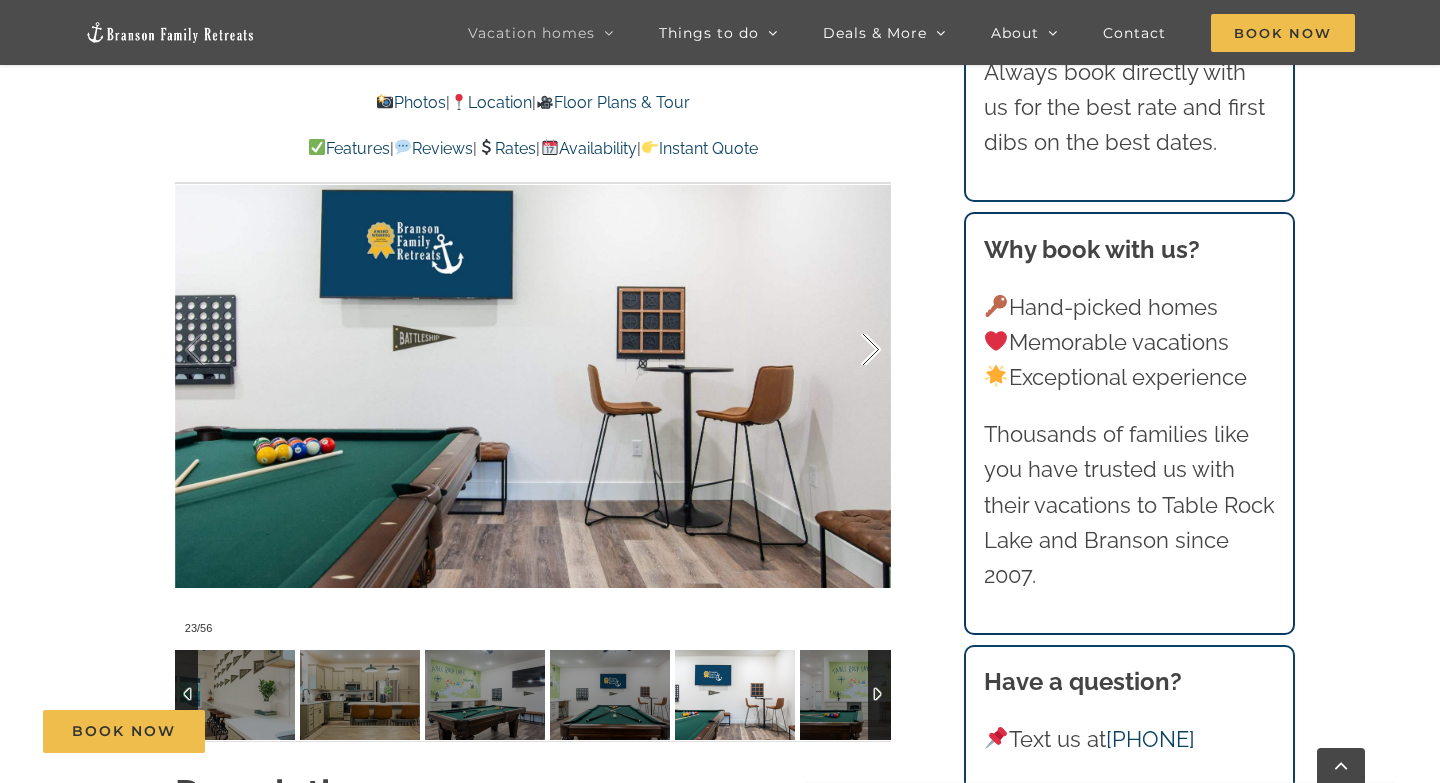 click at bounding box center [850, 350] 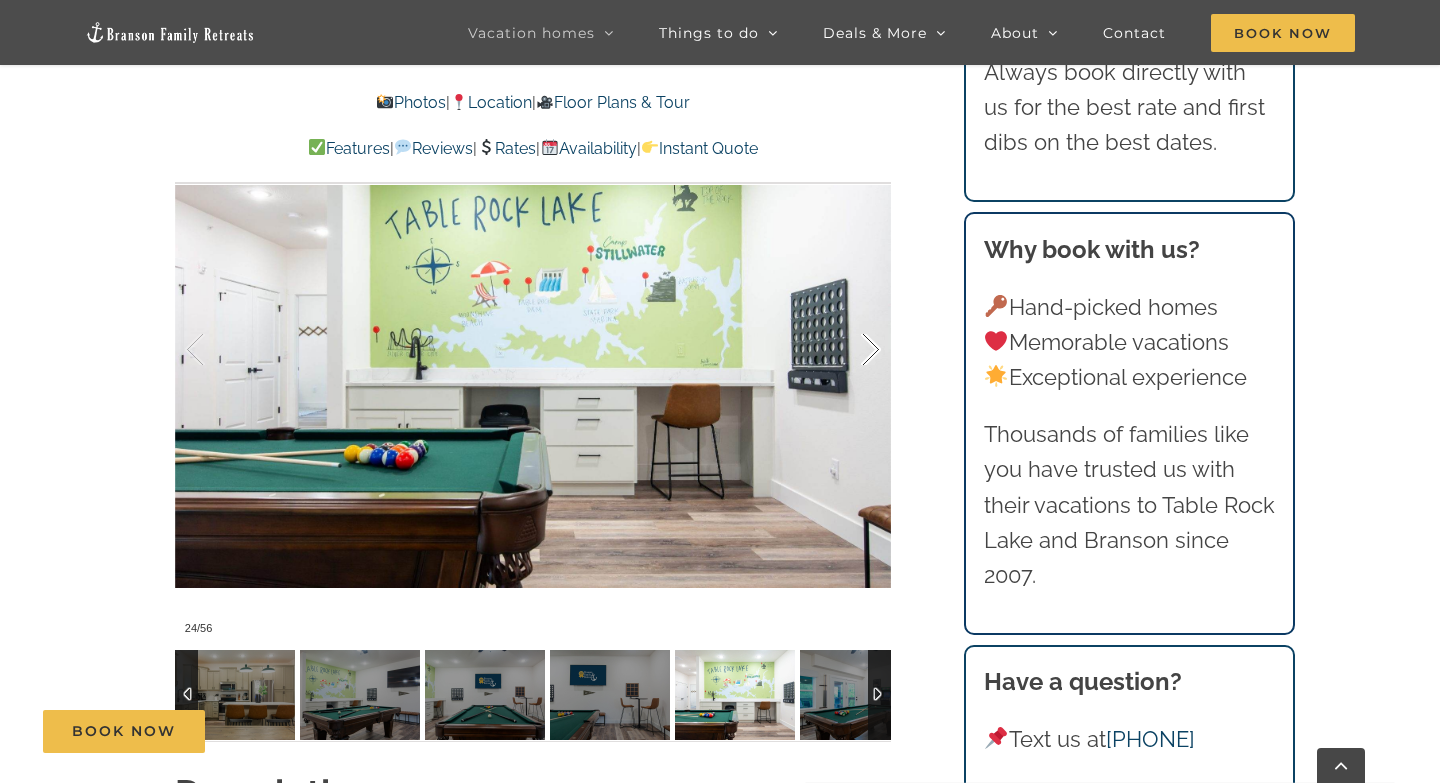click at bounding box center (850, 350) 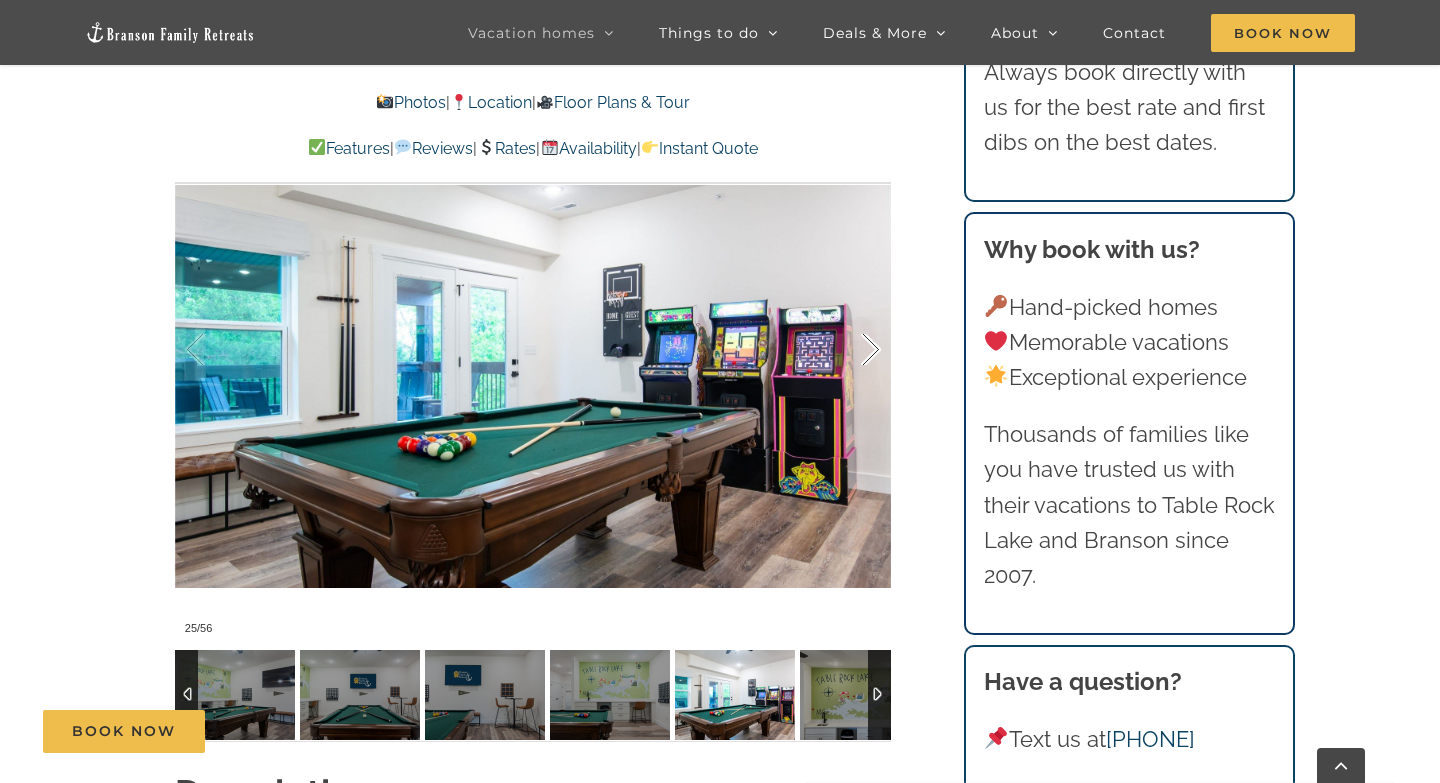 click at bounding box center (850, 350) 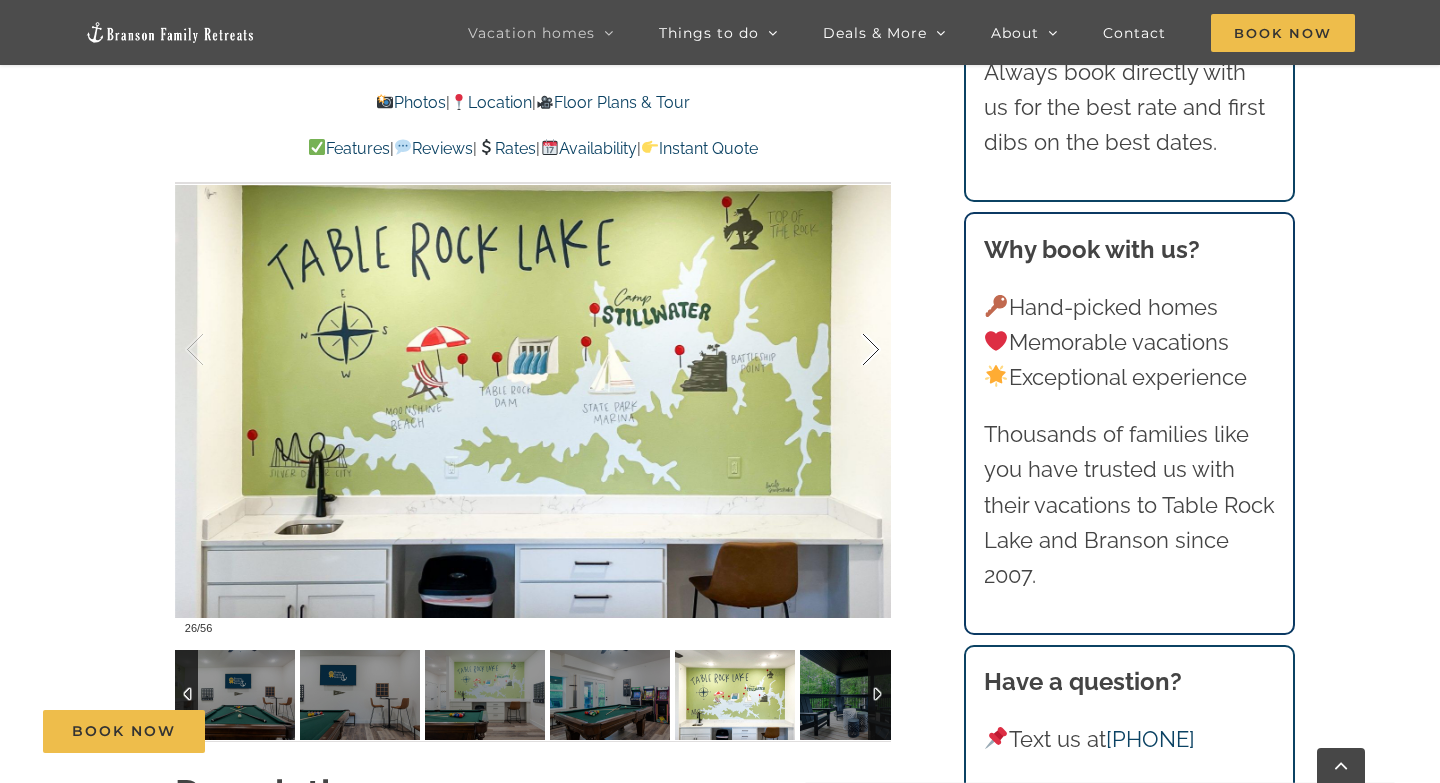 click at bounding box center (850, 350) 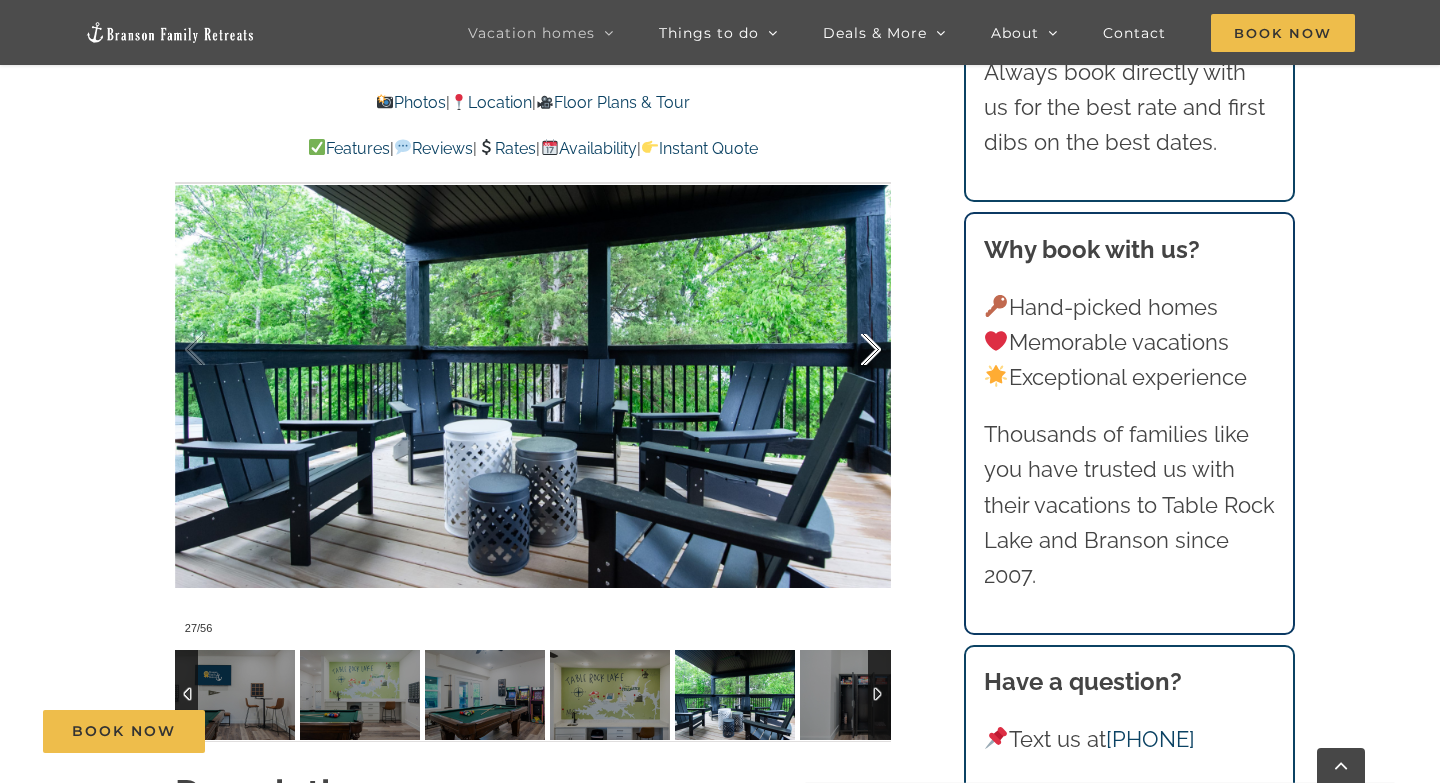 click at bounding box center (850, 350) 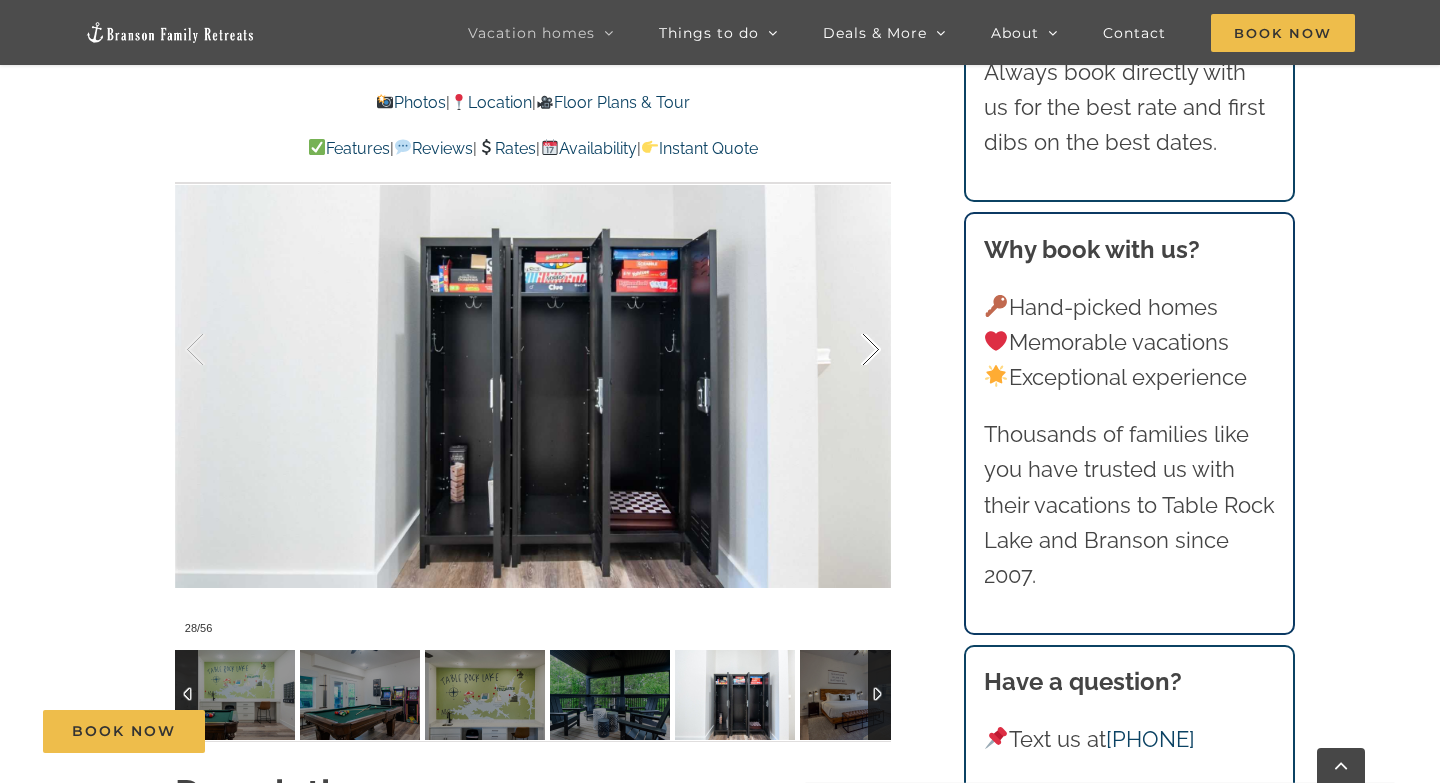 click at bounding box center (850, 350) 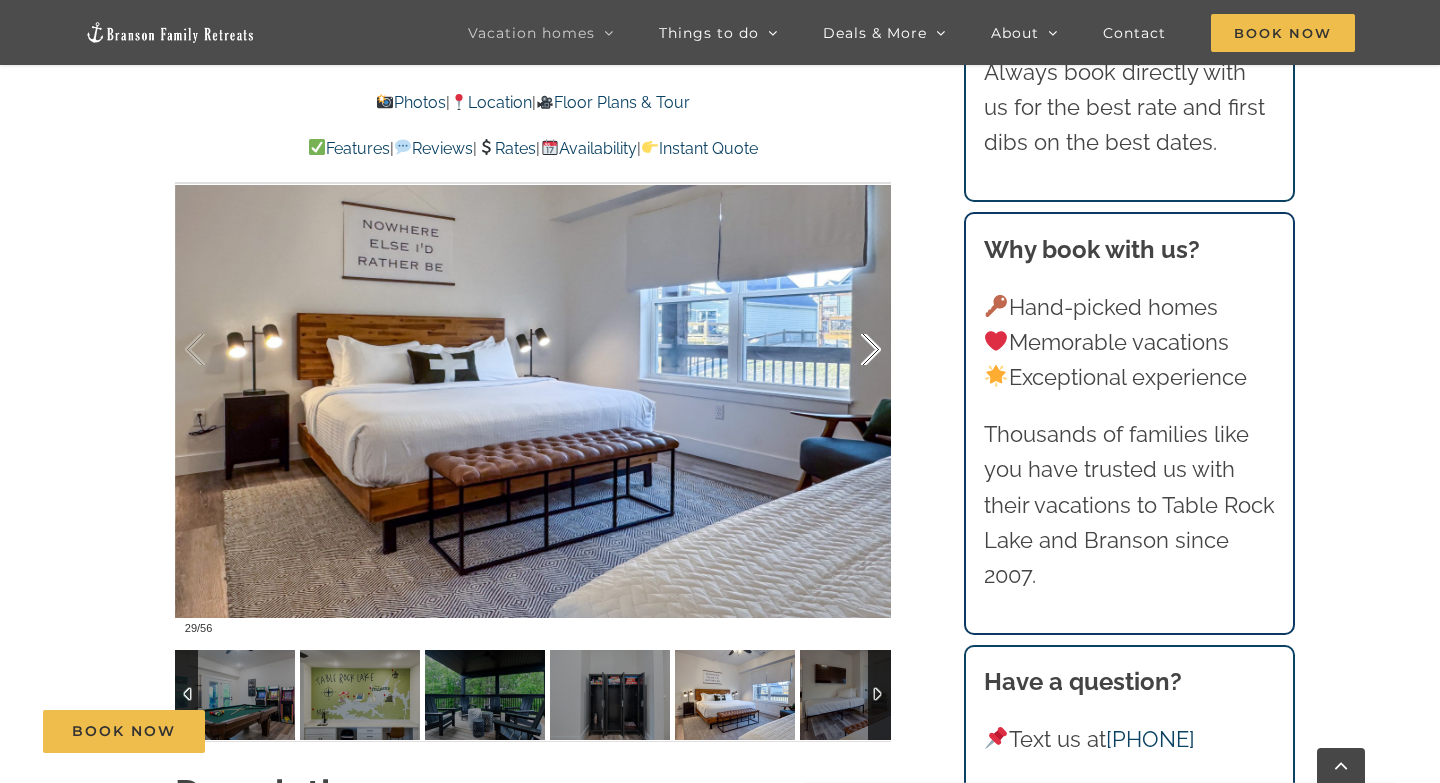 click at bounding box center [850, 350] 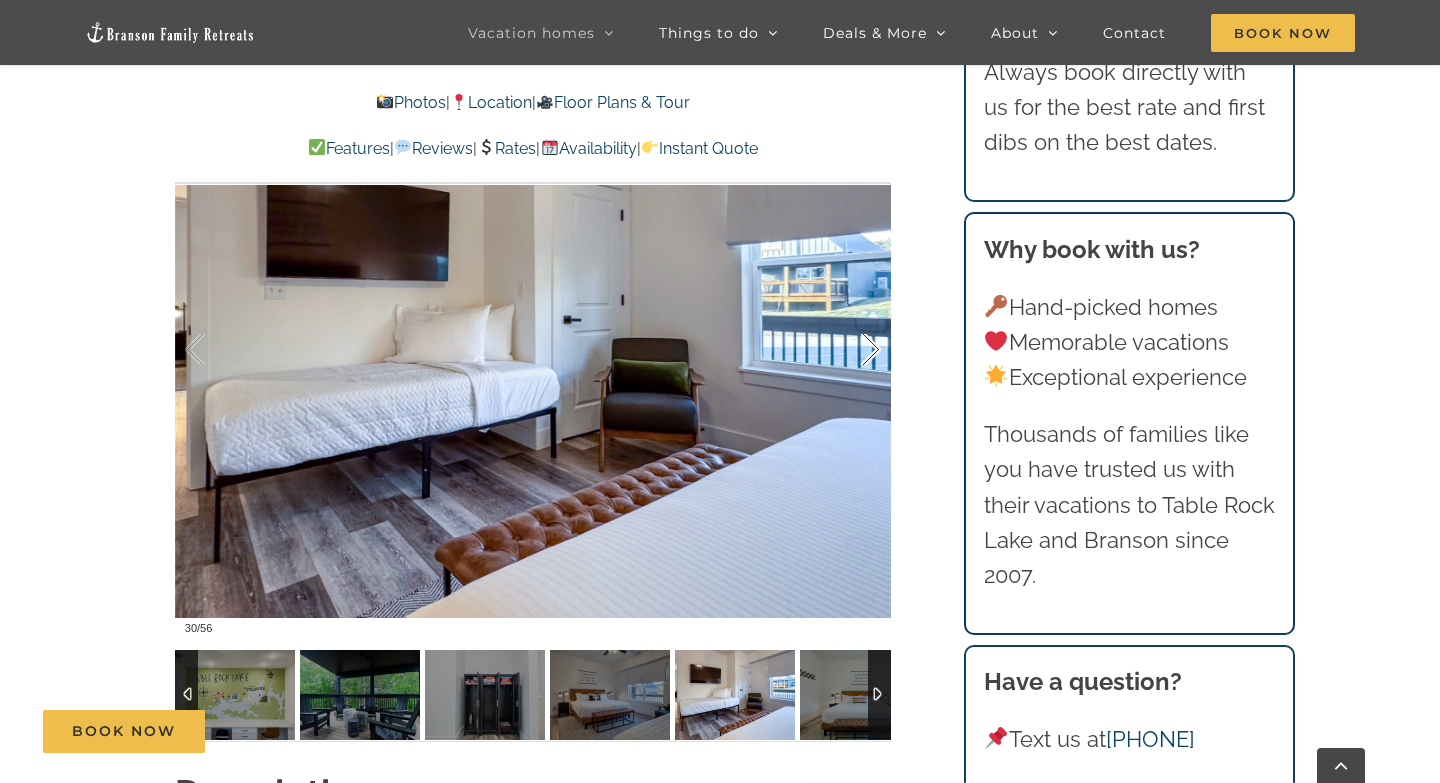 click at bounding box center (850, 350) 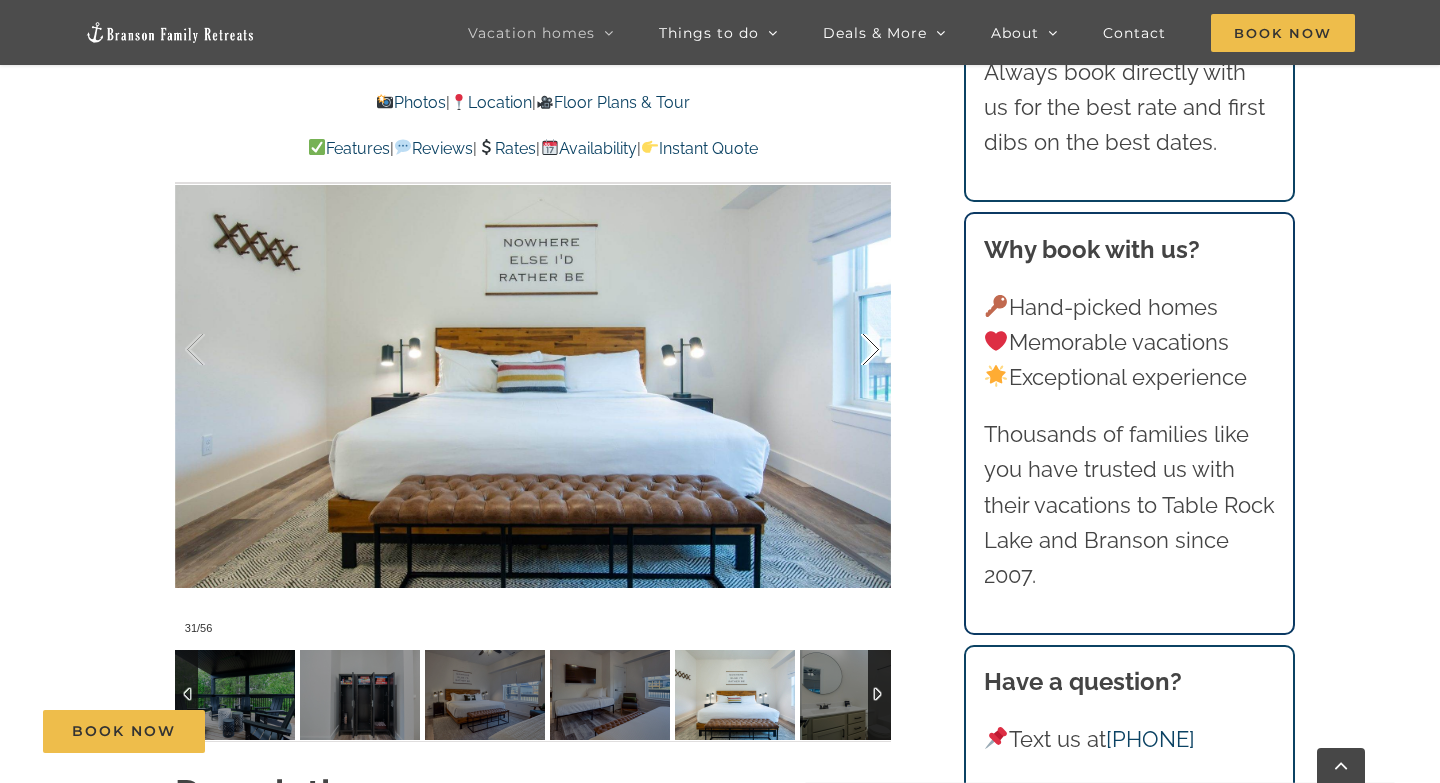 click at bounding box center (850, 350) 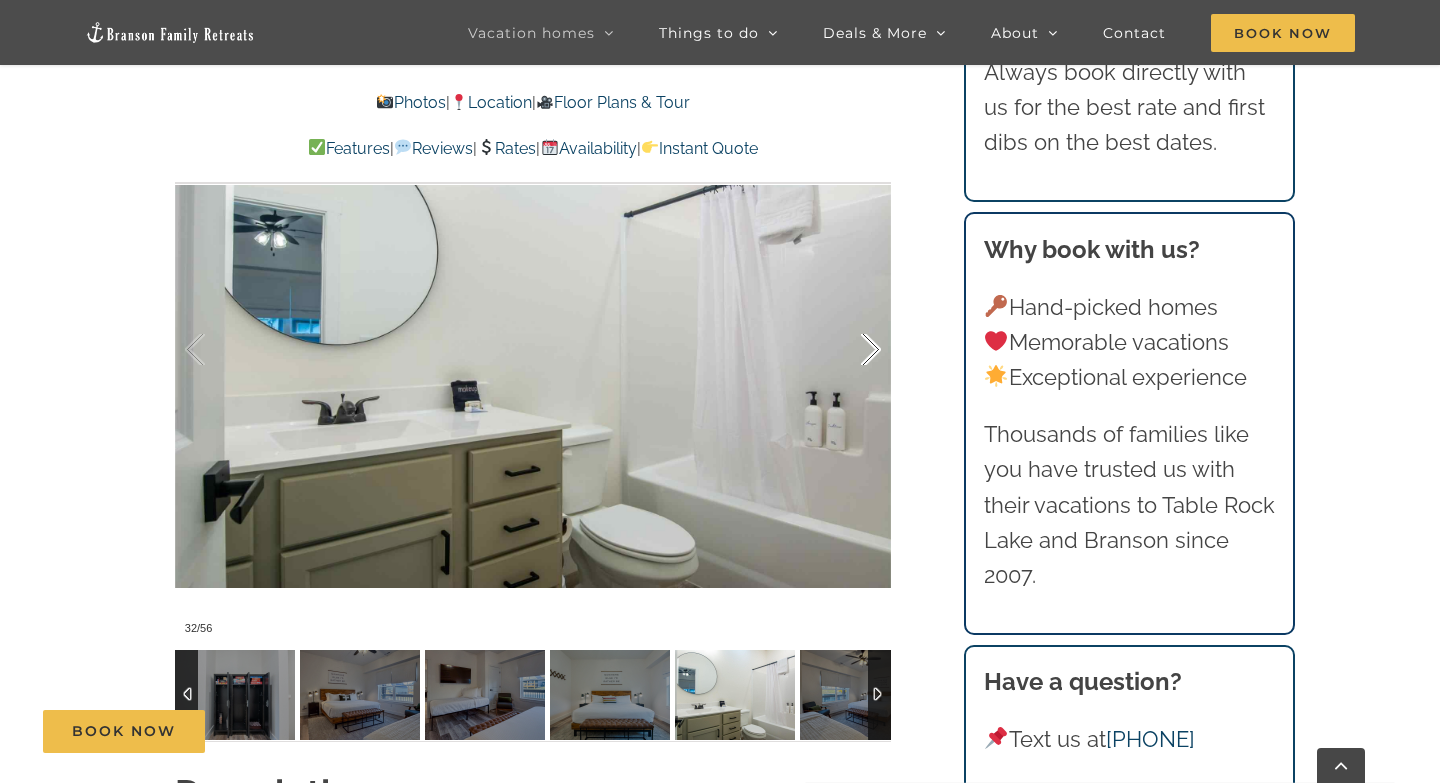 click at bounding box center (850, 350) 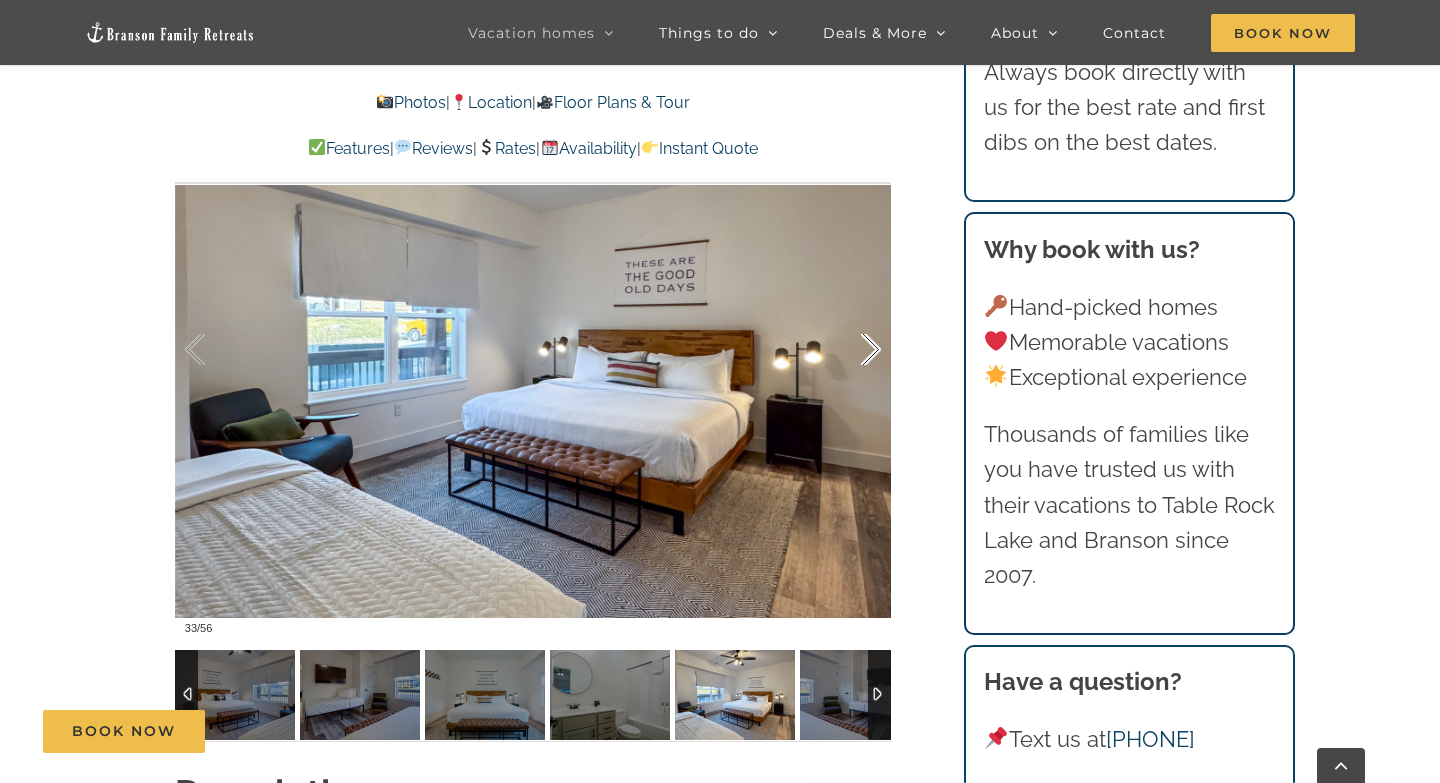 click at bounding box center [850, 350] 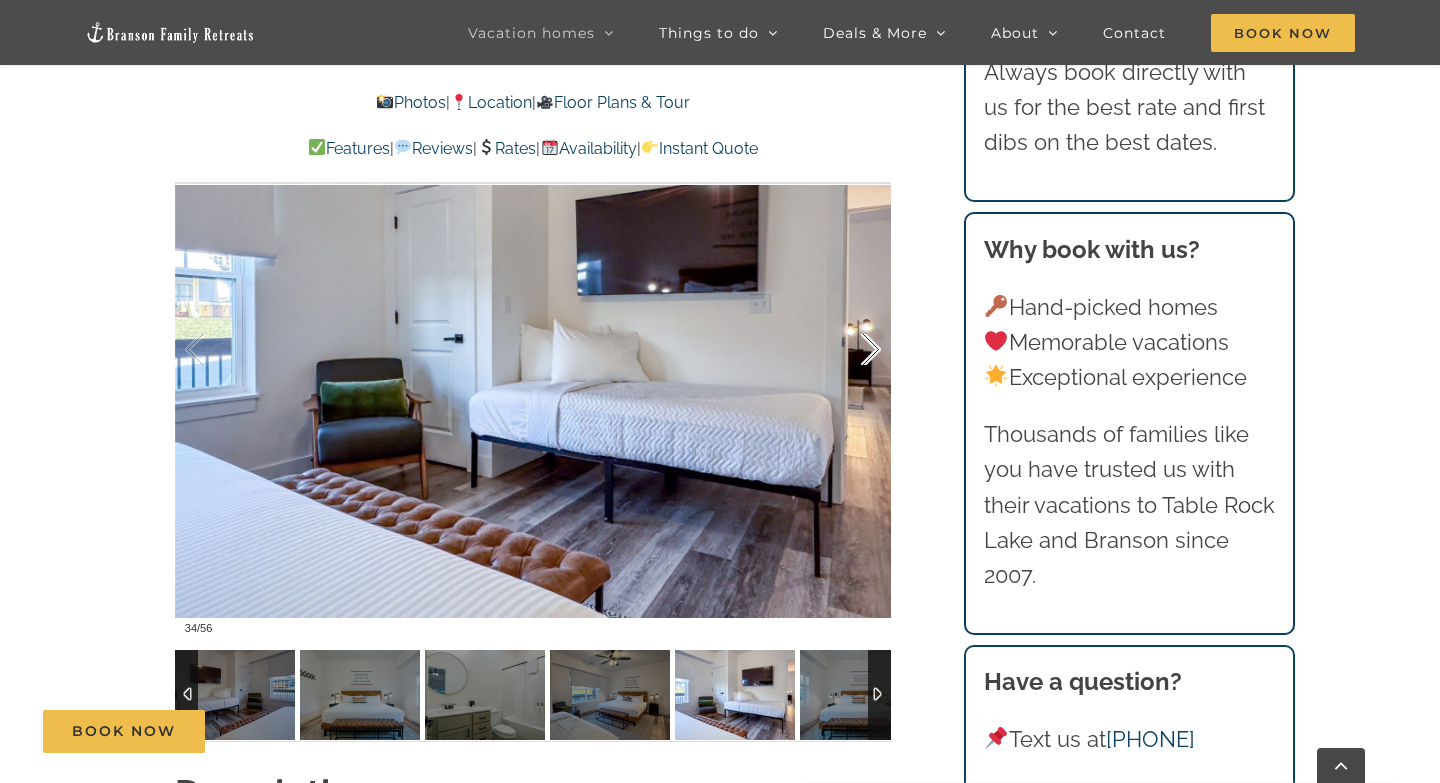 click at bounding box center (850, 350) 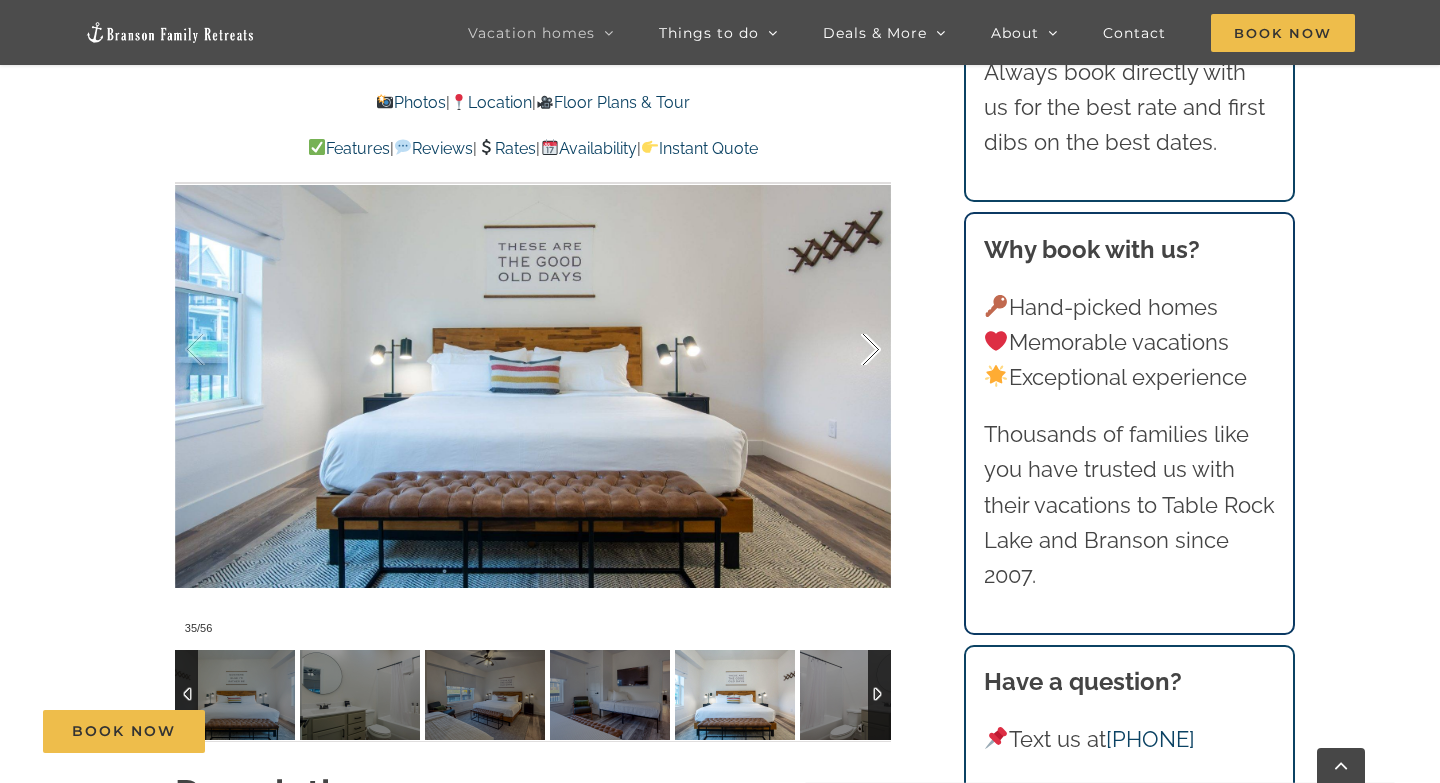 click at bounding box center (850, 350) 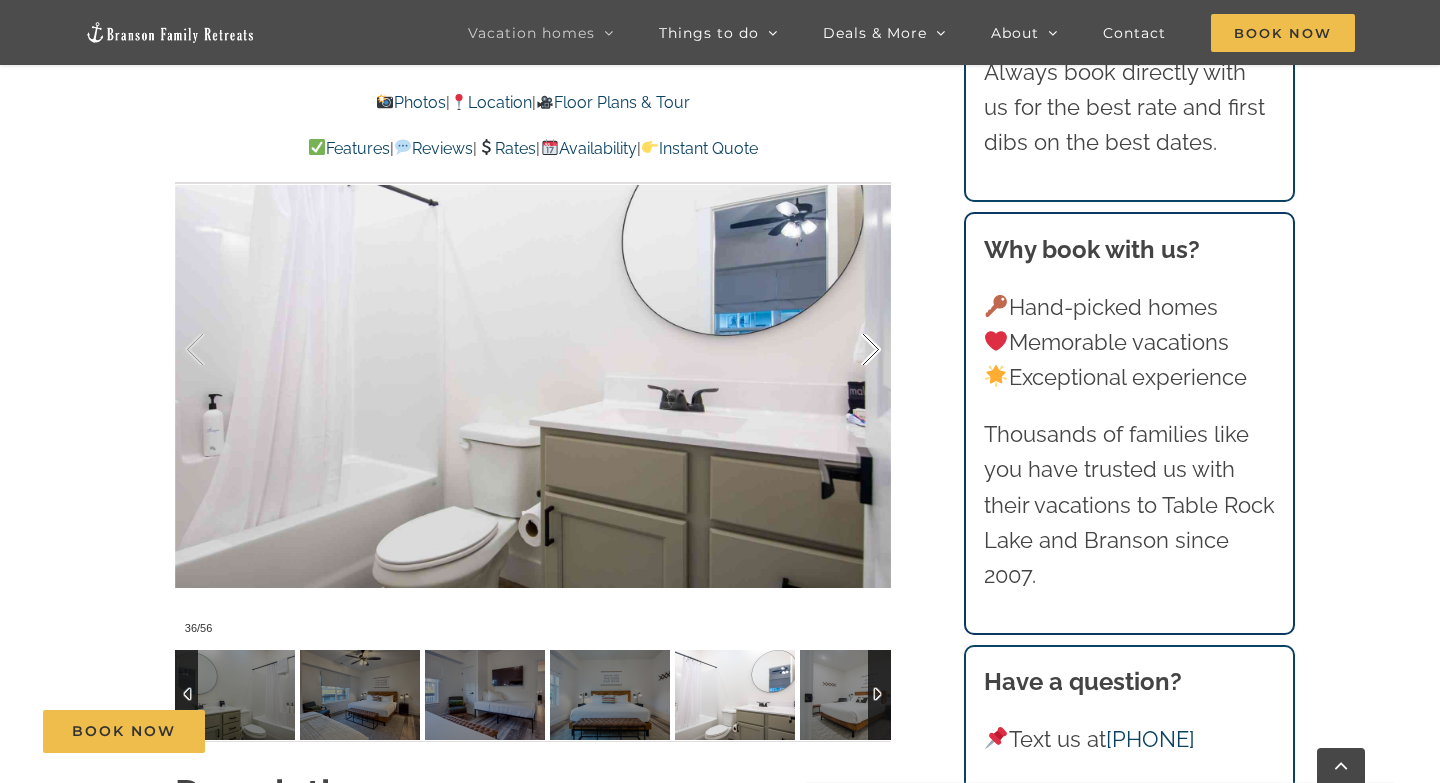 click at bounding box center (850, 350) 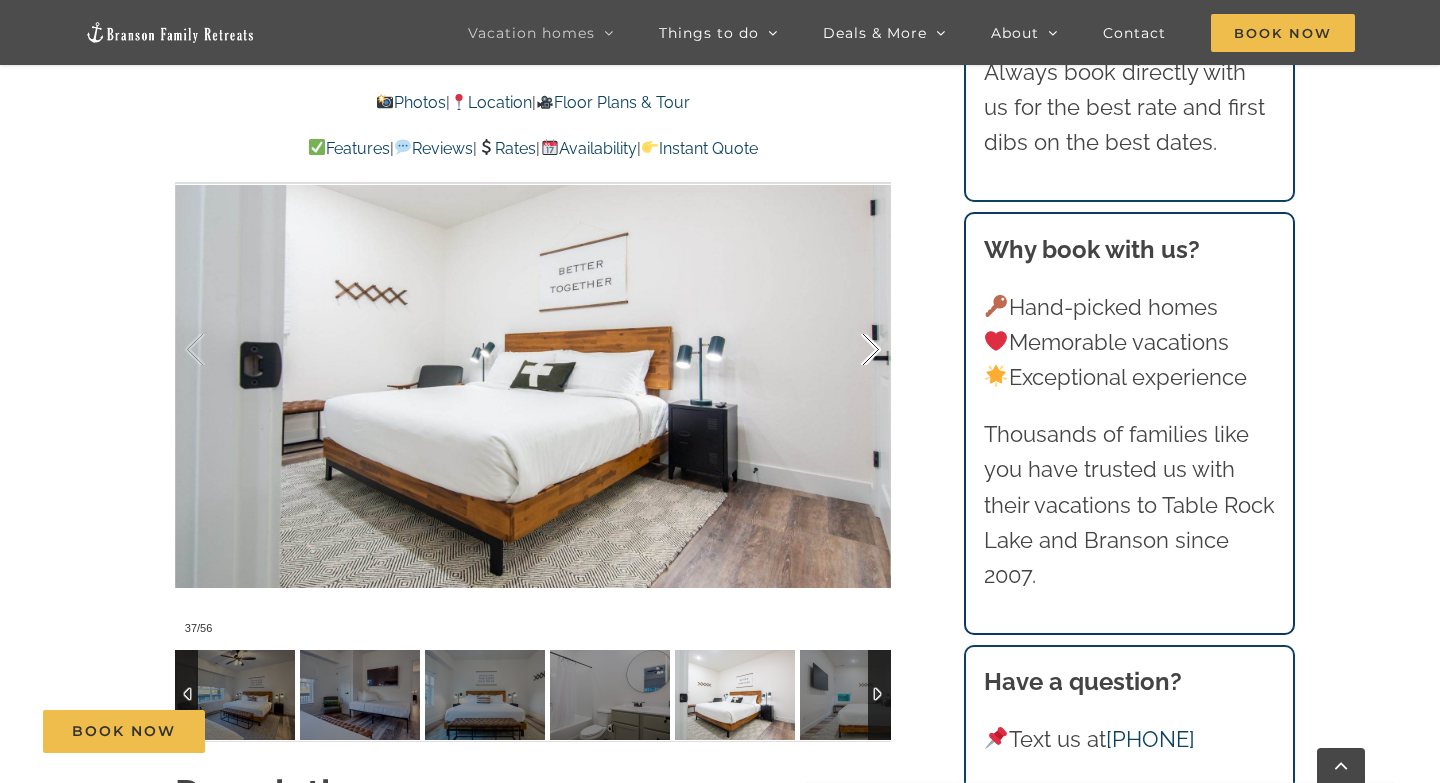 click at bounding box center [850, 350] 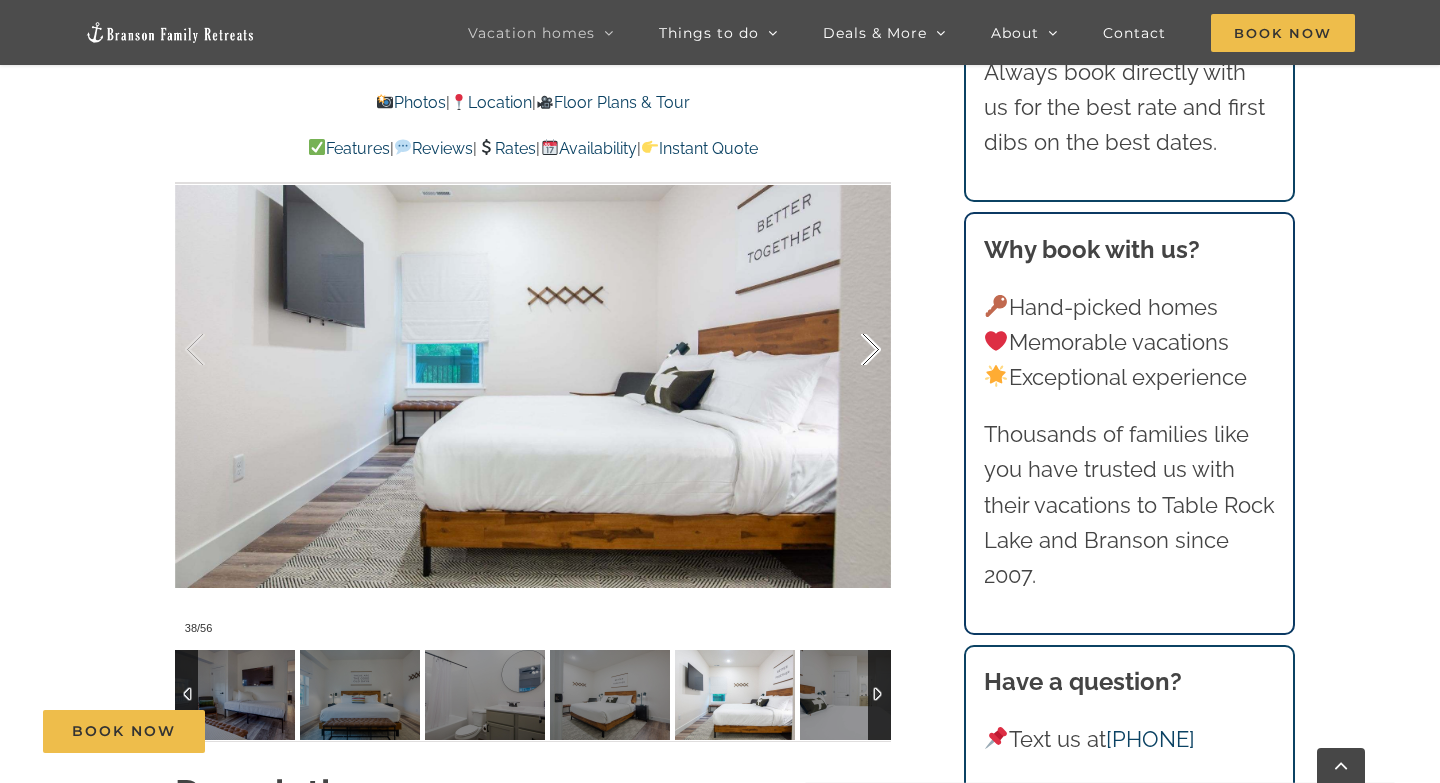 click at bounding box center [850, 350] 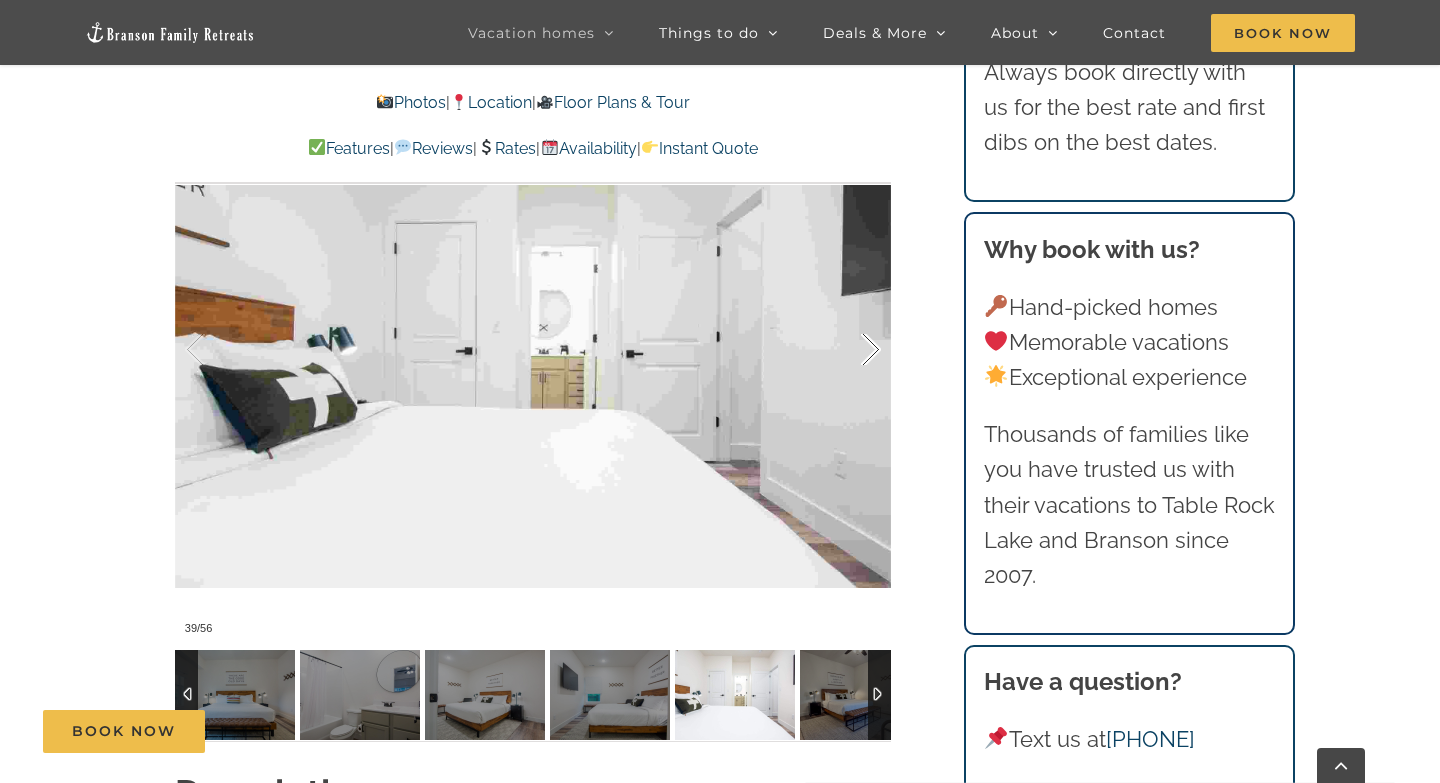 click at bounding box center (850, 350) 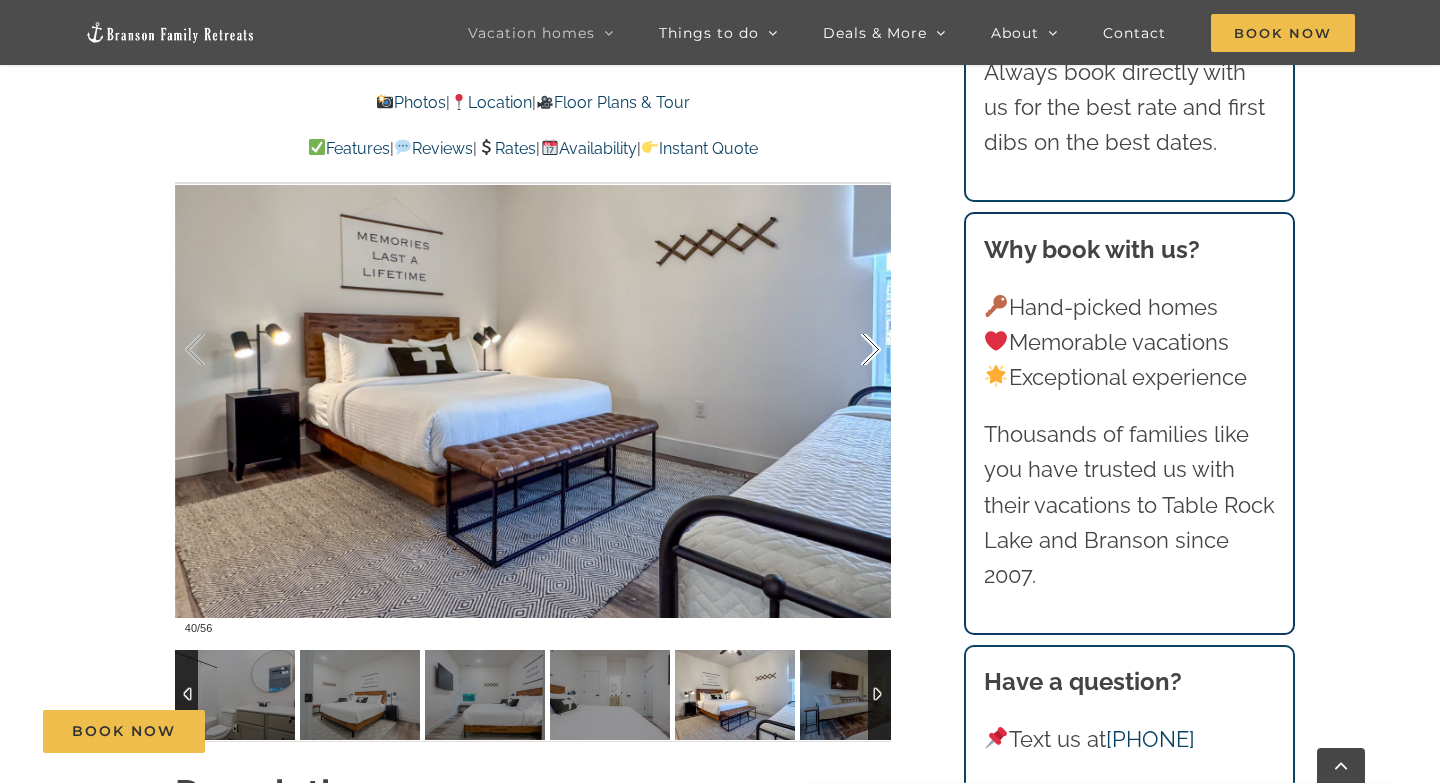 click at bounding box center (850, 350) 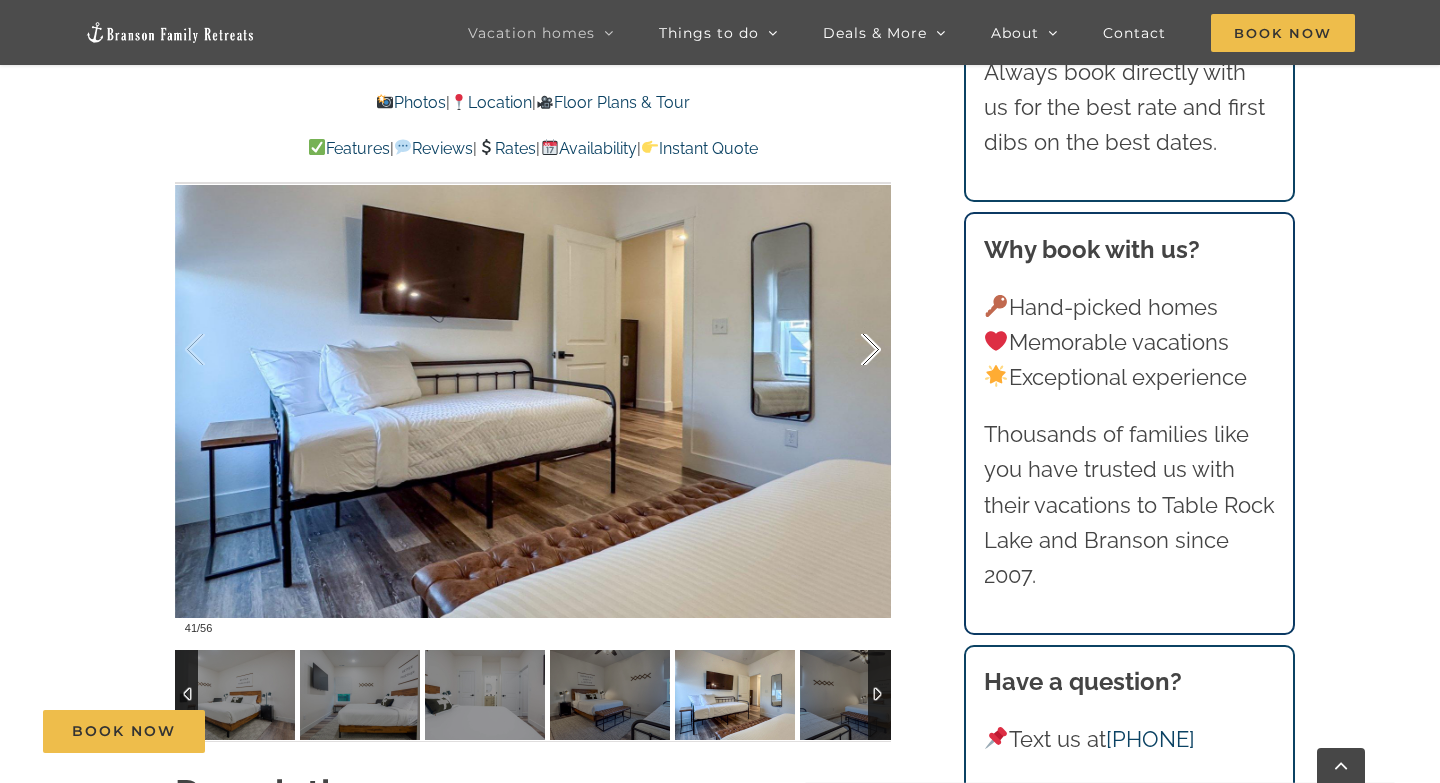 click at bounding box center [850, 350] 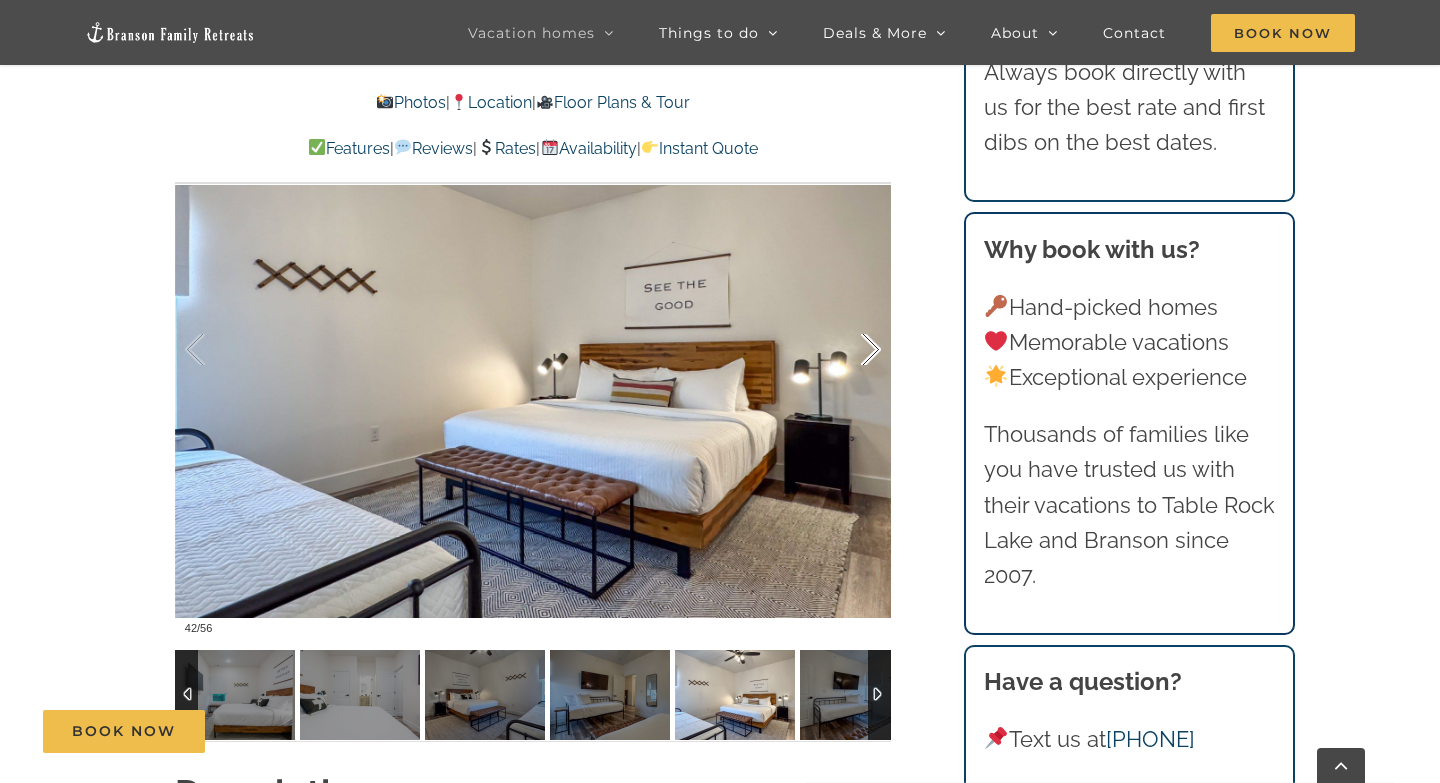 click at bounding box center [850, 350] 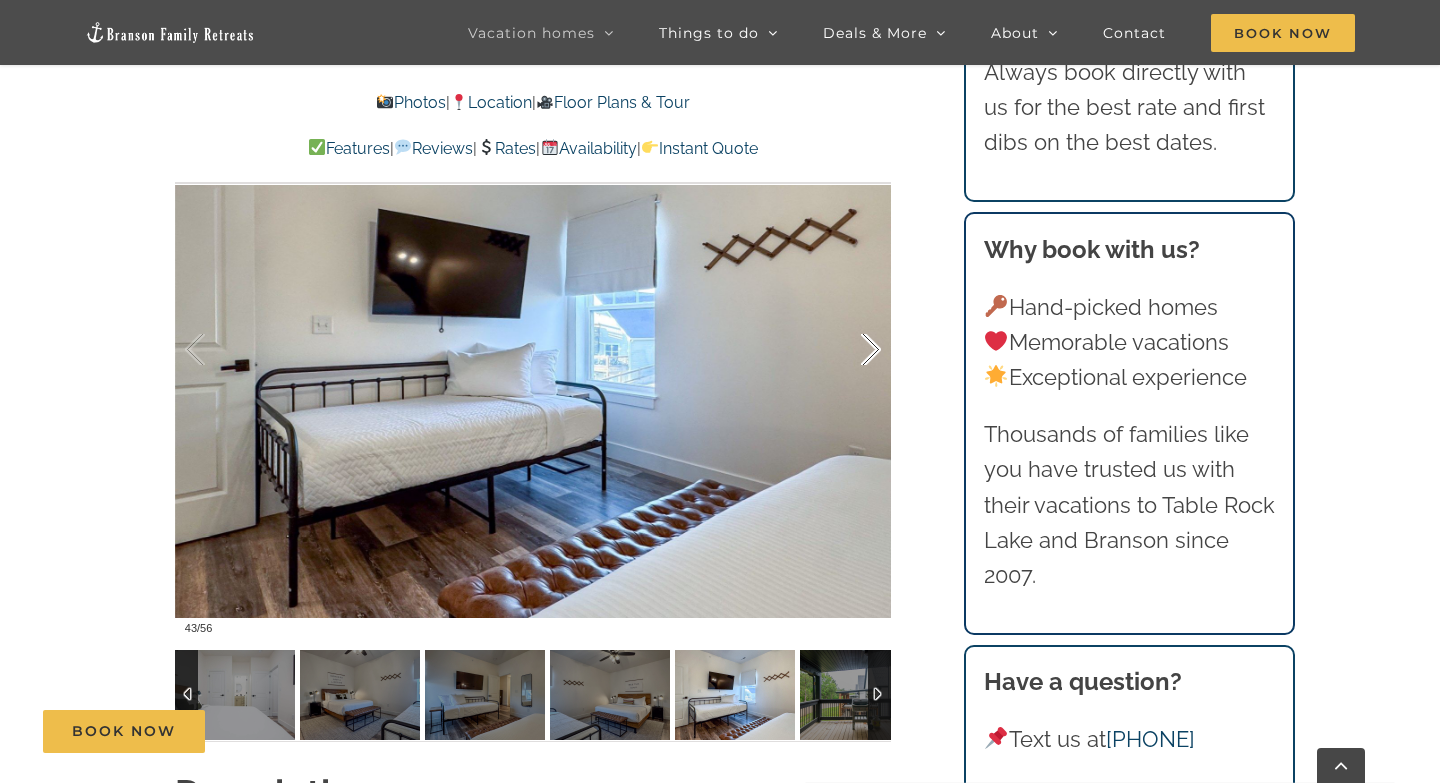 click at bounding box center (850, 350) 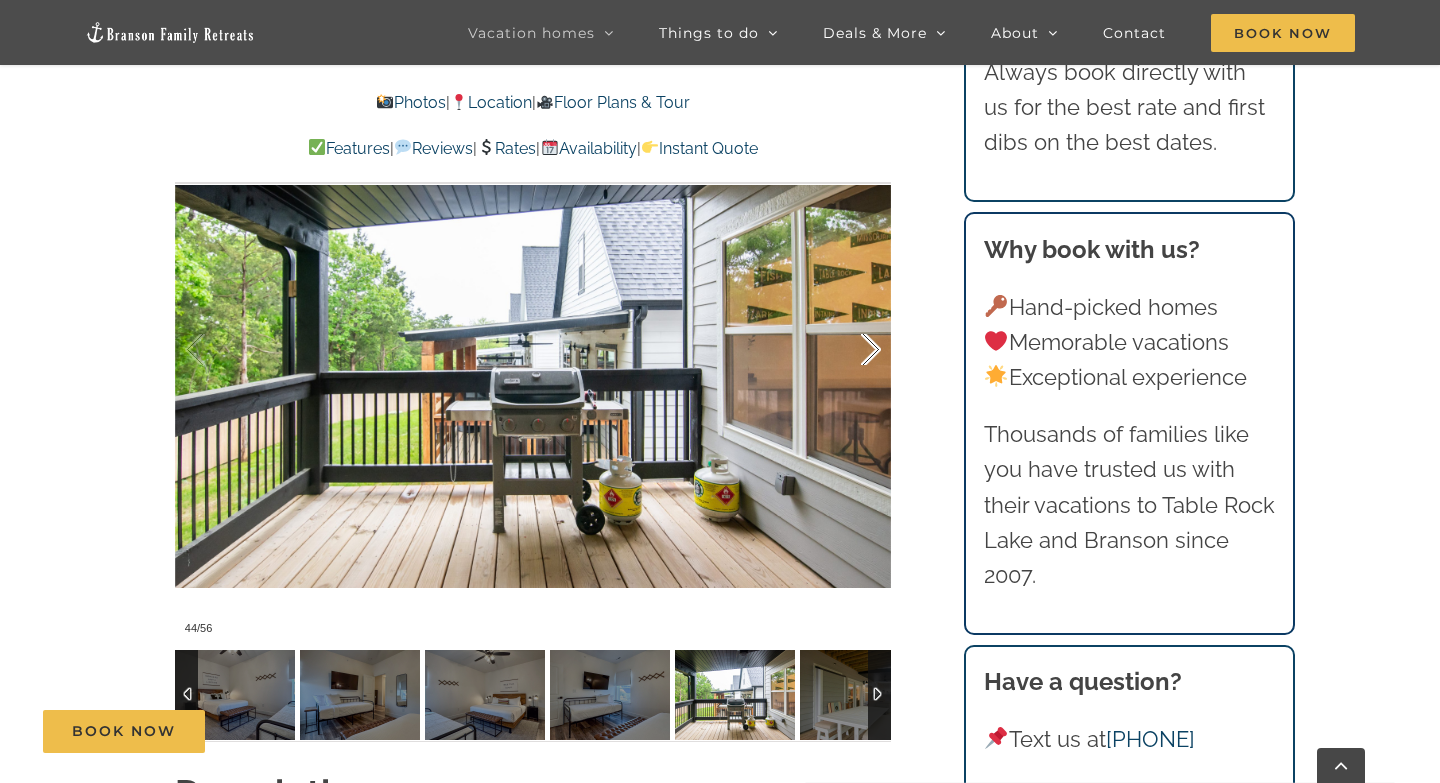 click at bounding box center (850, 350) 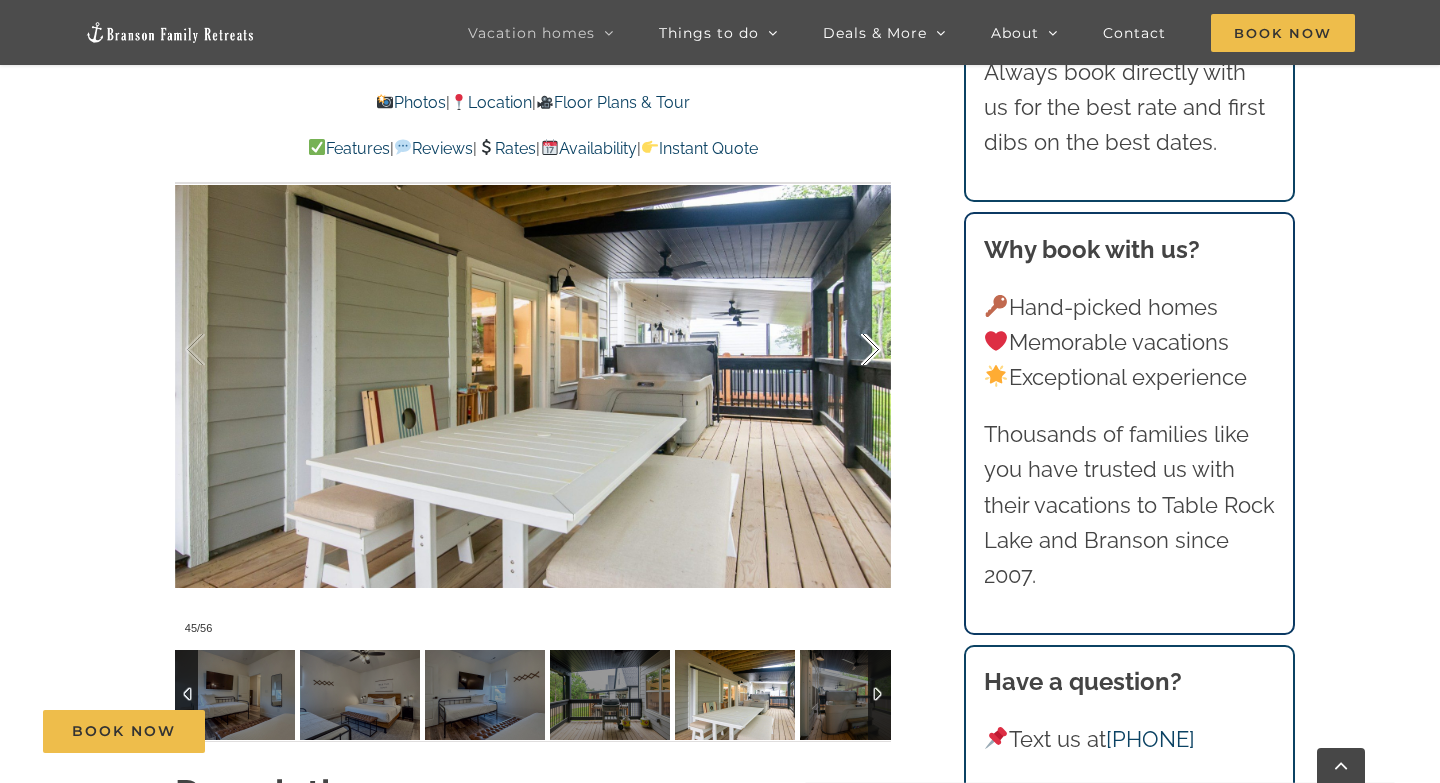 click at bounding box center (850, 350) 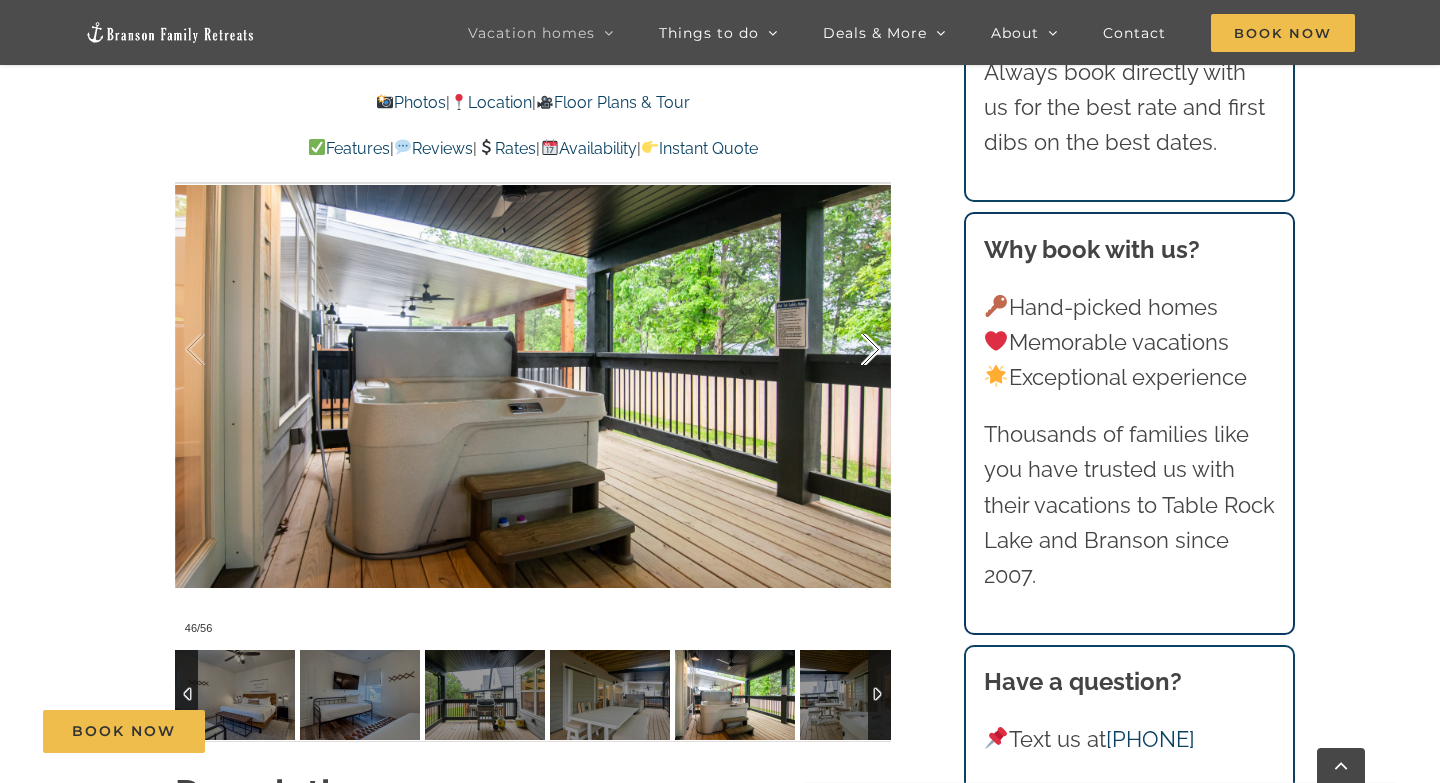 click at bounding box center (850, 350) 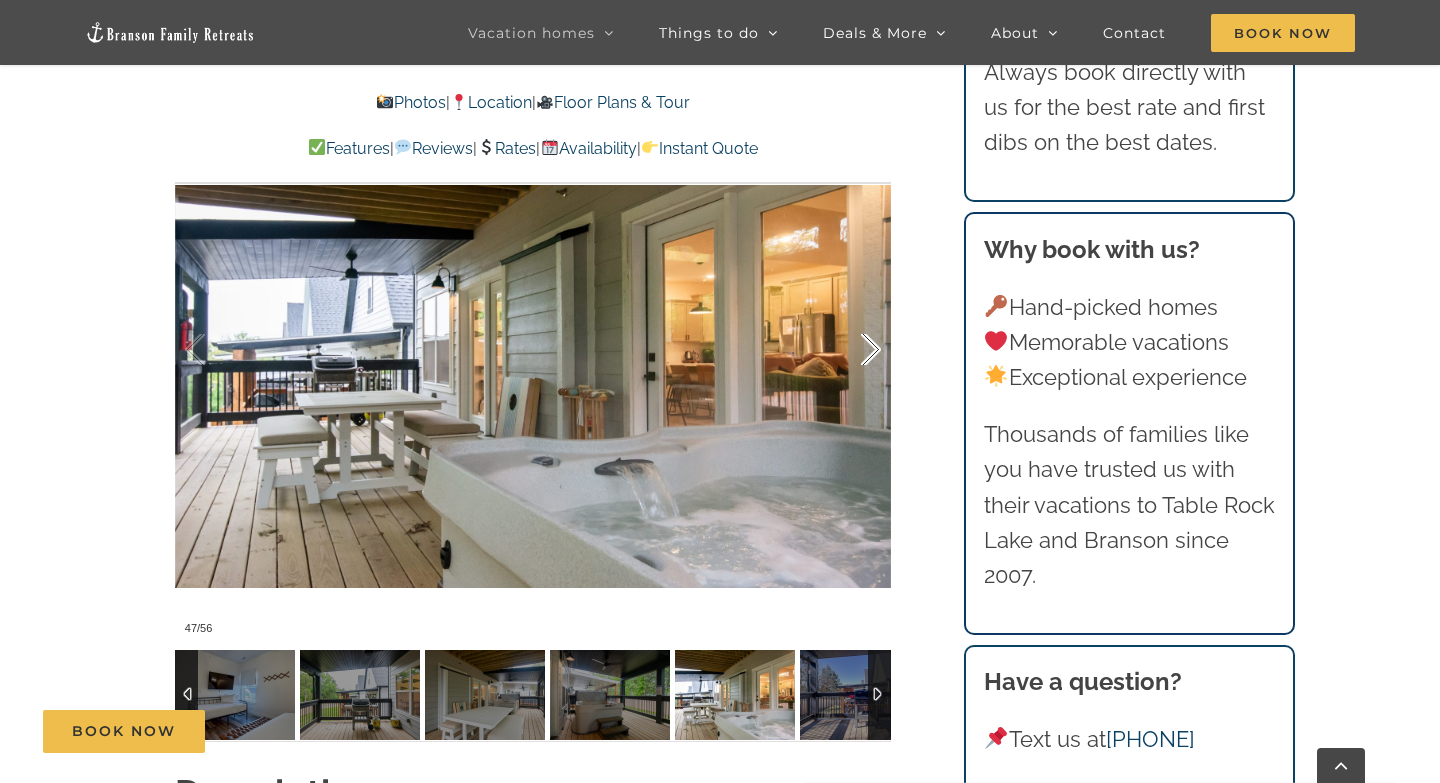 click at bounding box center (850, 350) 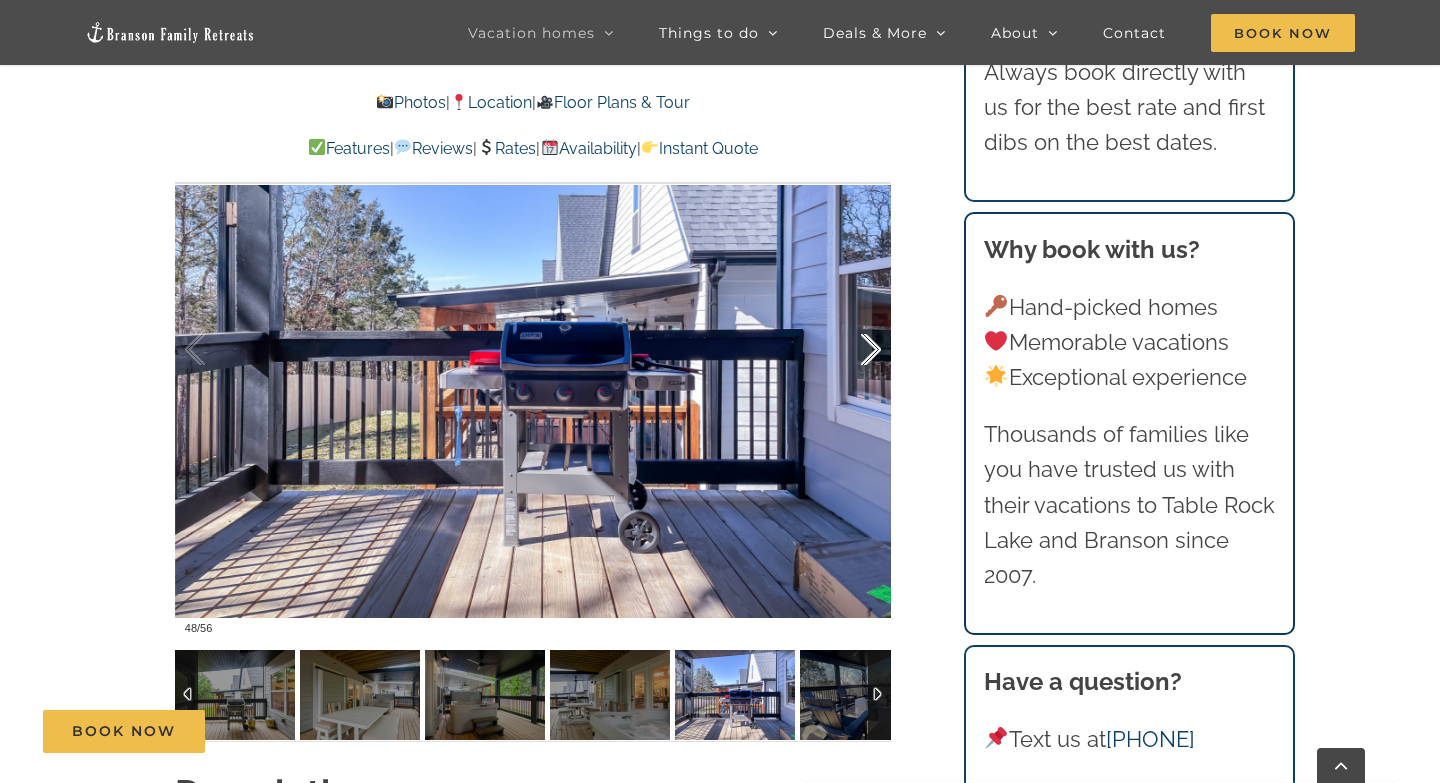 click at bounding box center (850, 350) 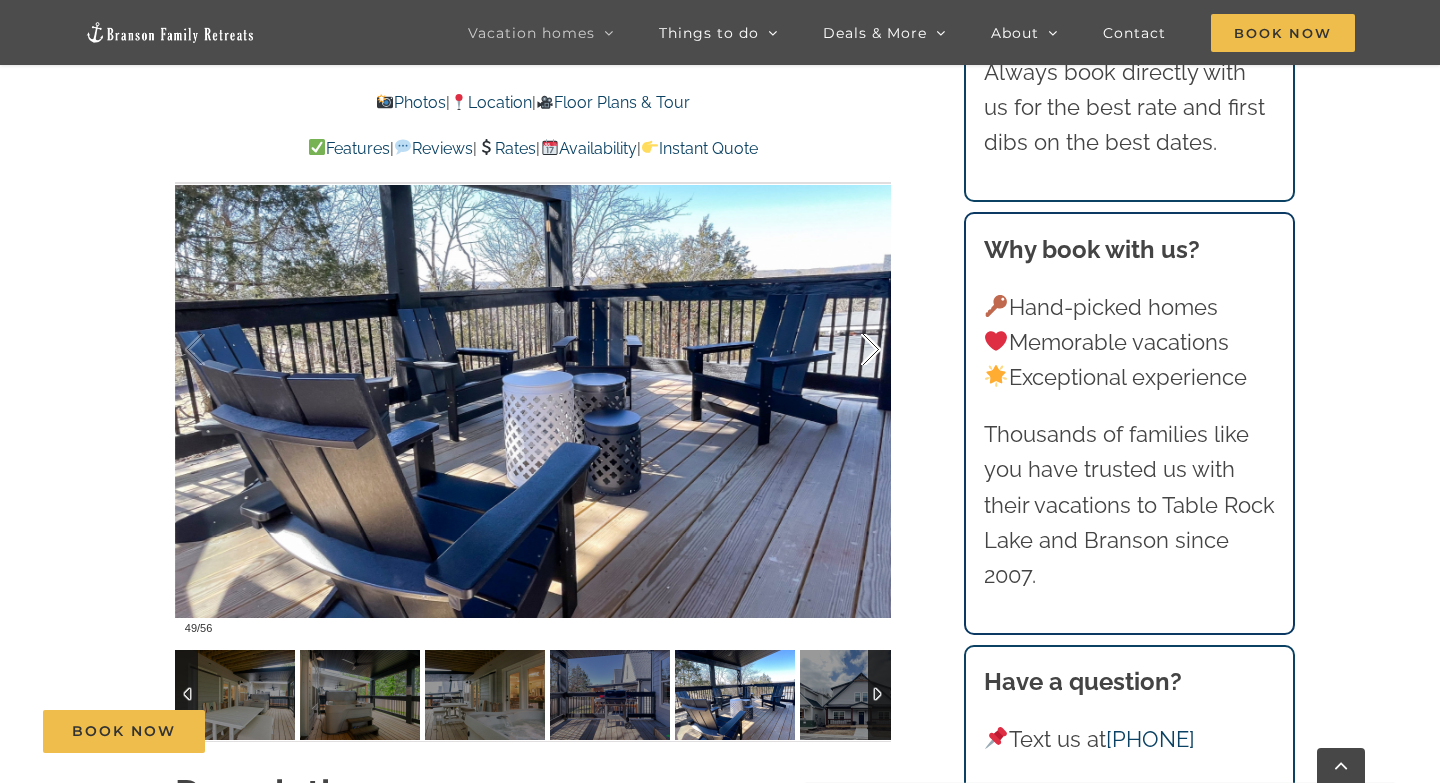 click at bounding box center (850, 350) 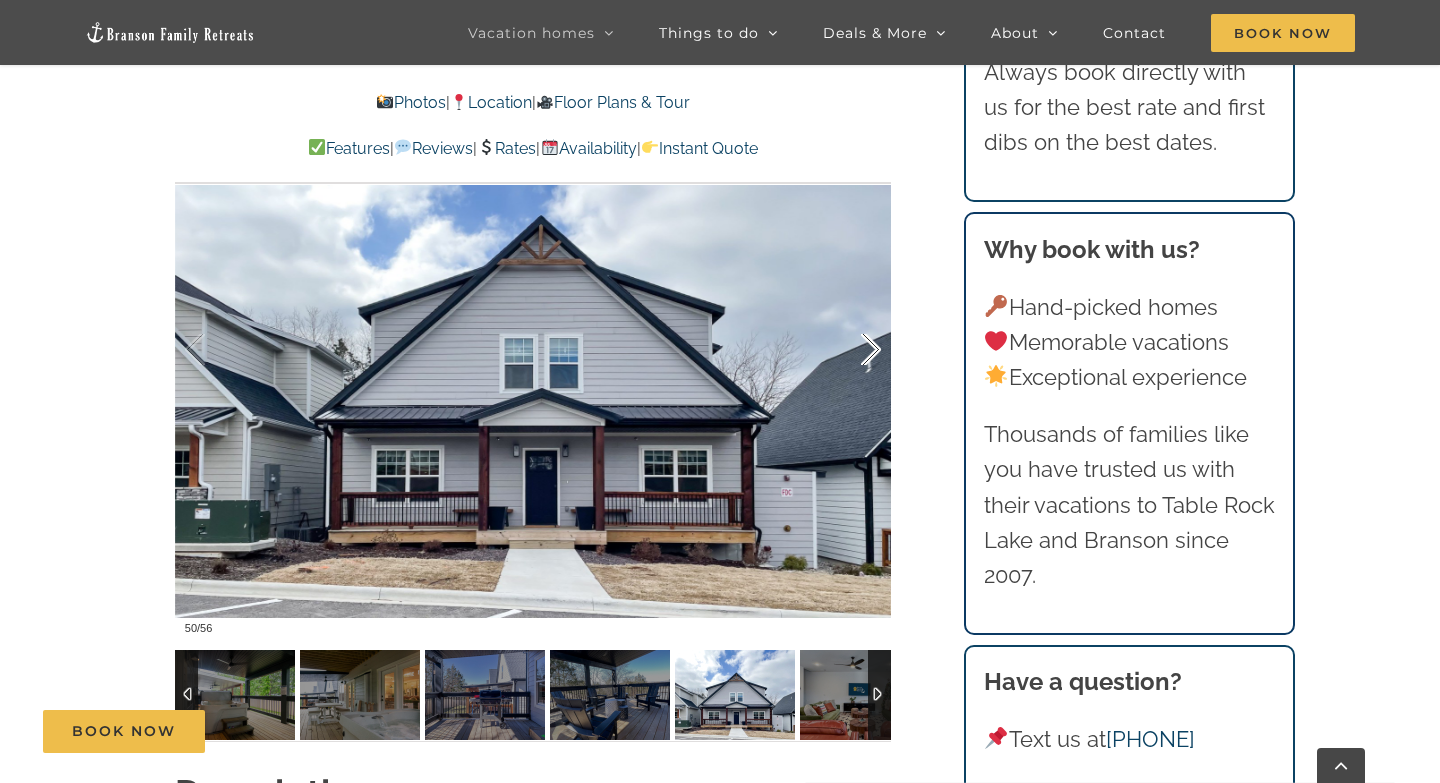 click at bounding box center (850, 350) 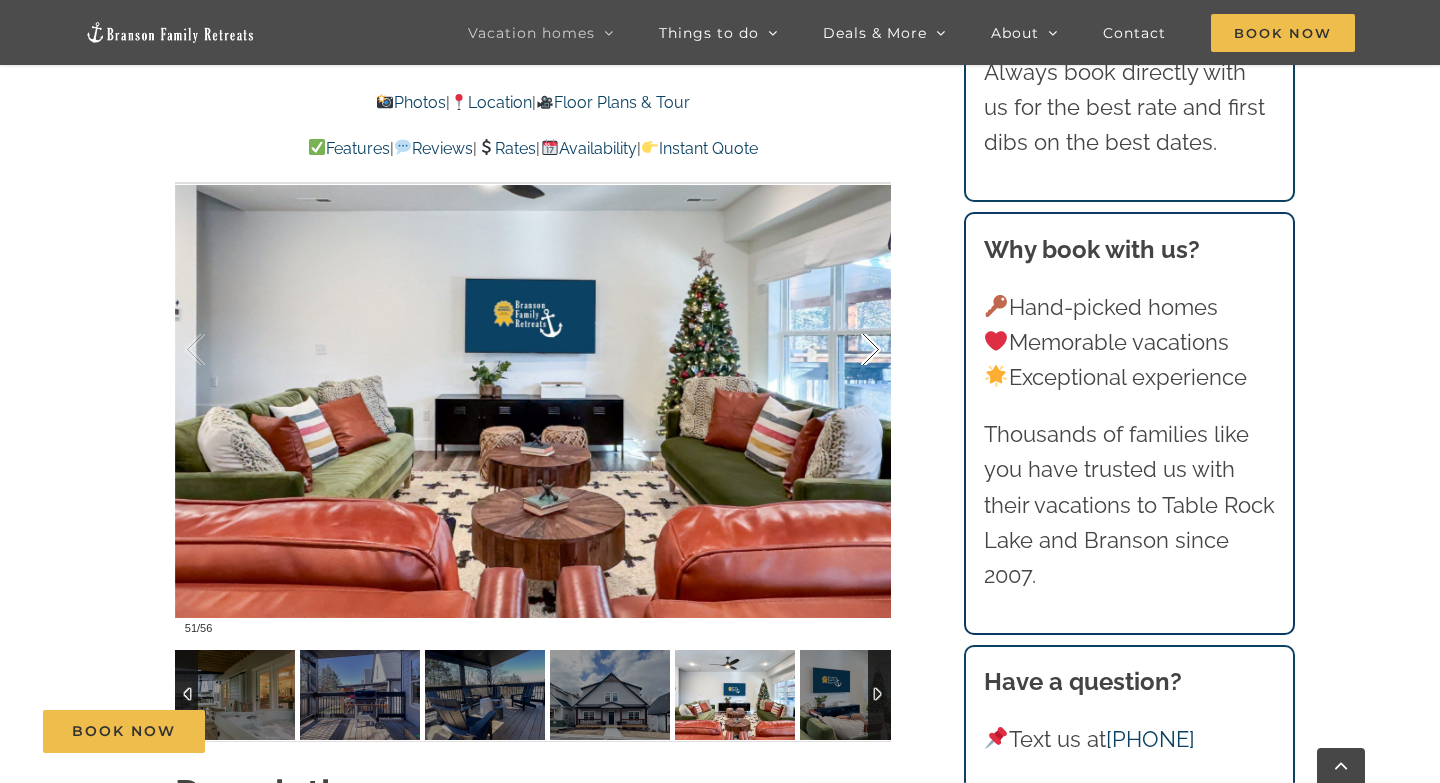 click at bounding box center [850, 350] 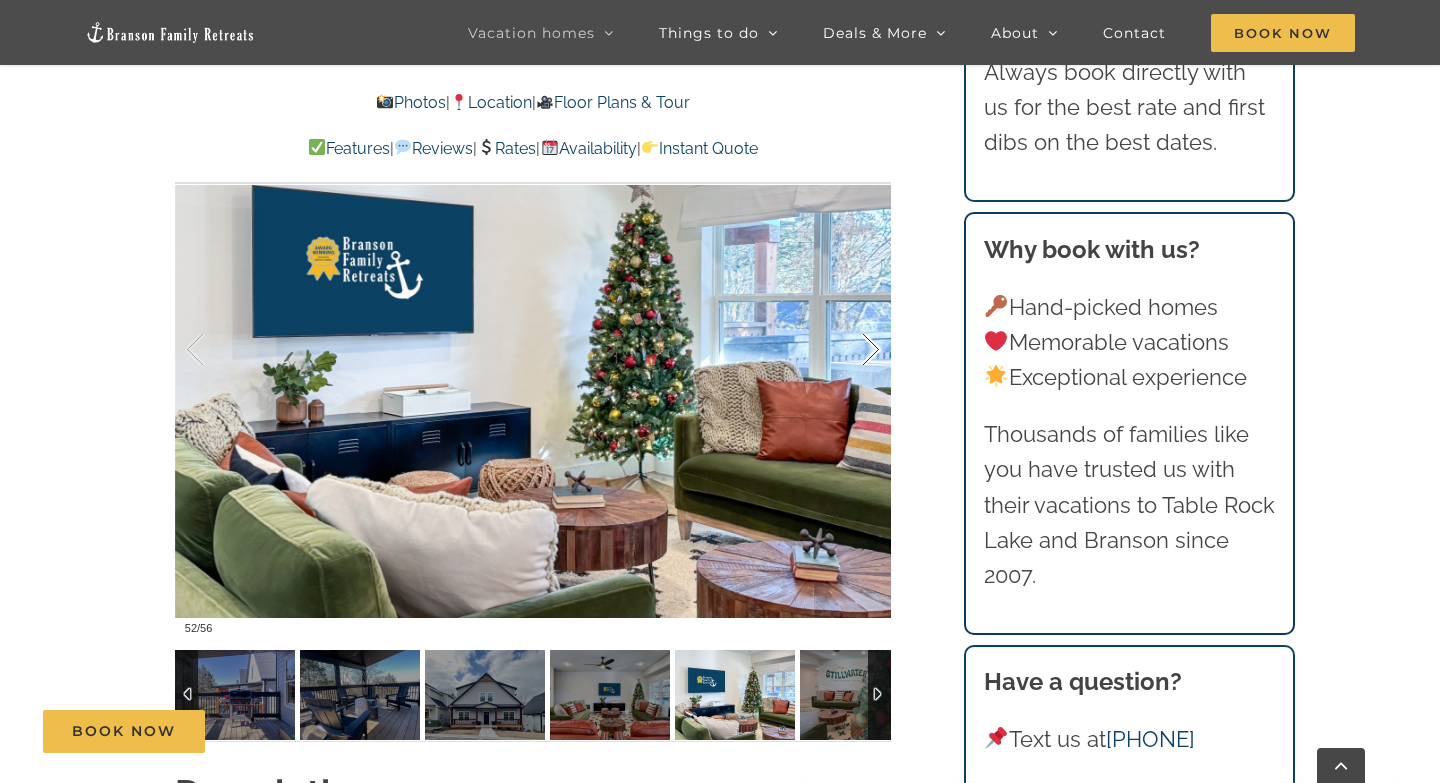 click at bounding box center (850, 350) 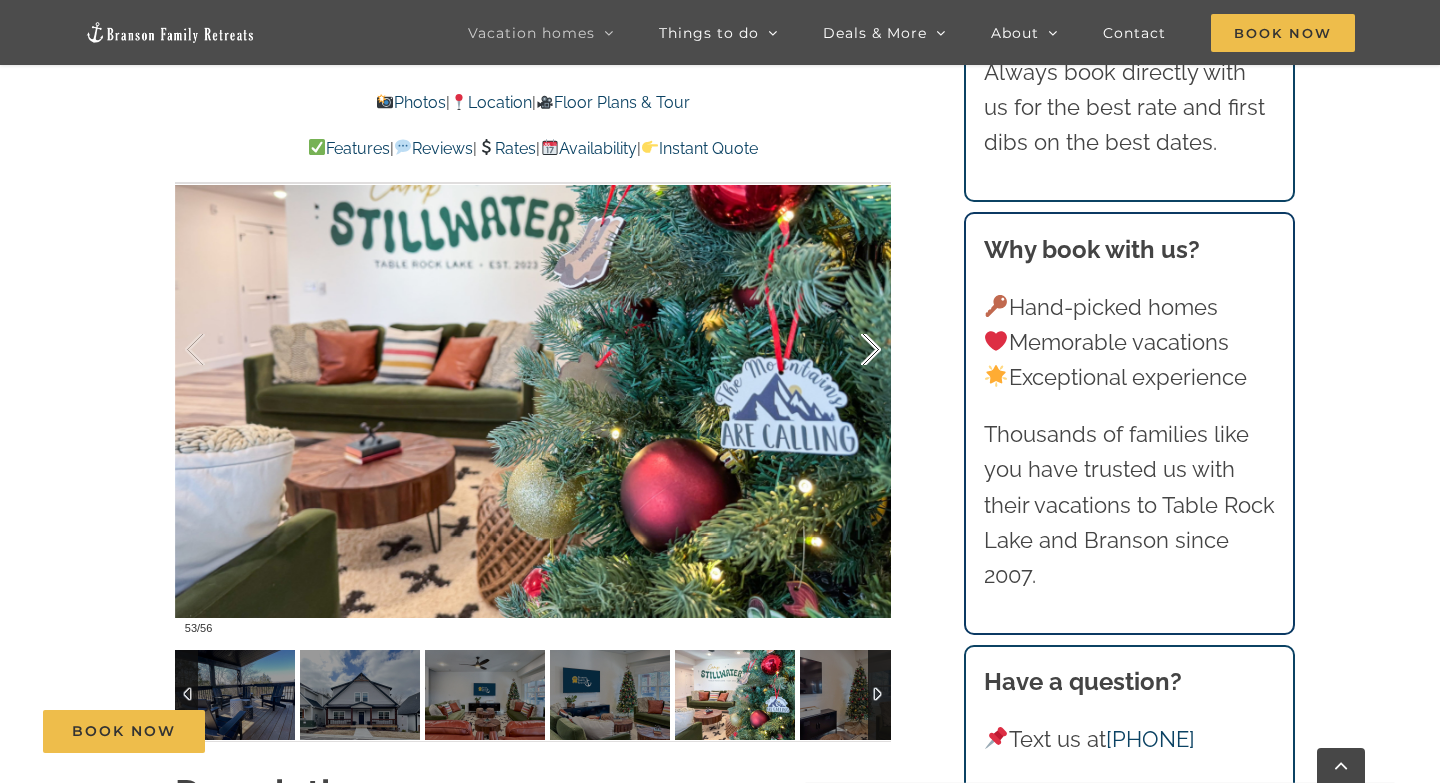 click at bounding box center [850, 350] 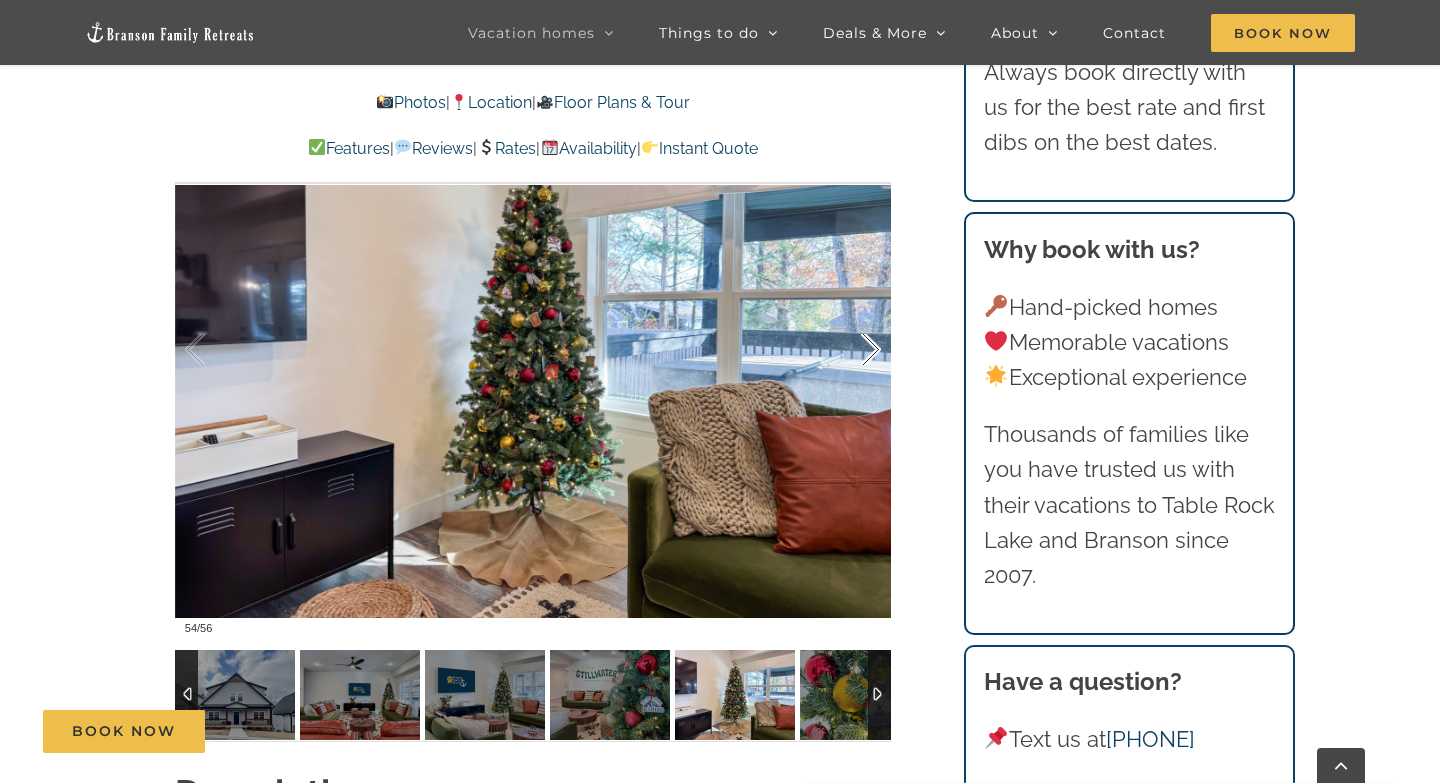 click at bounding box center [850, 350] 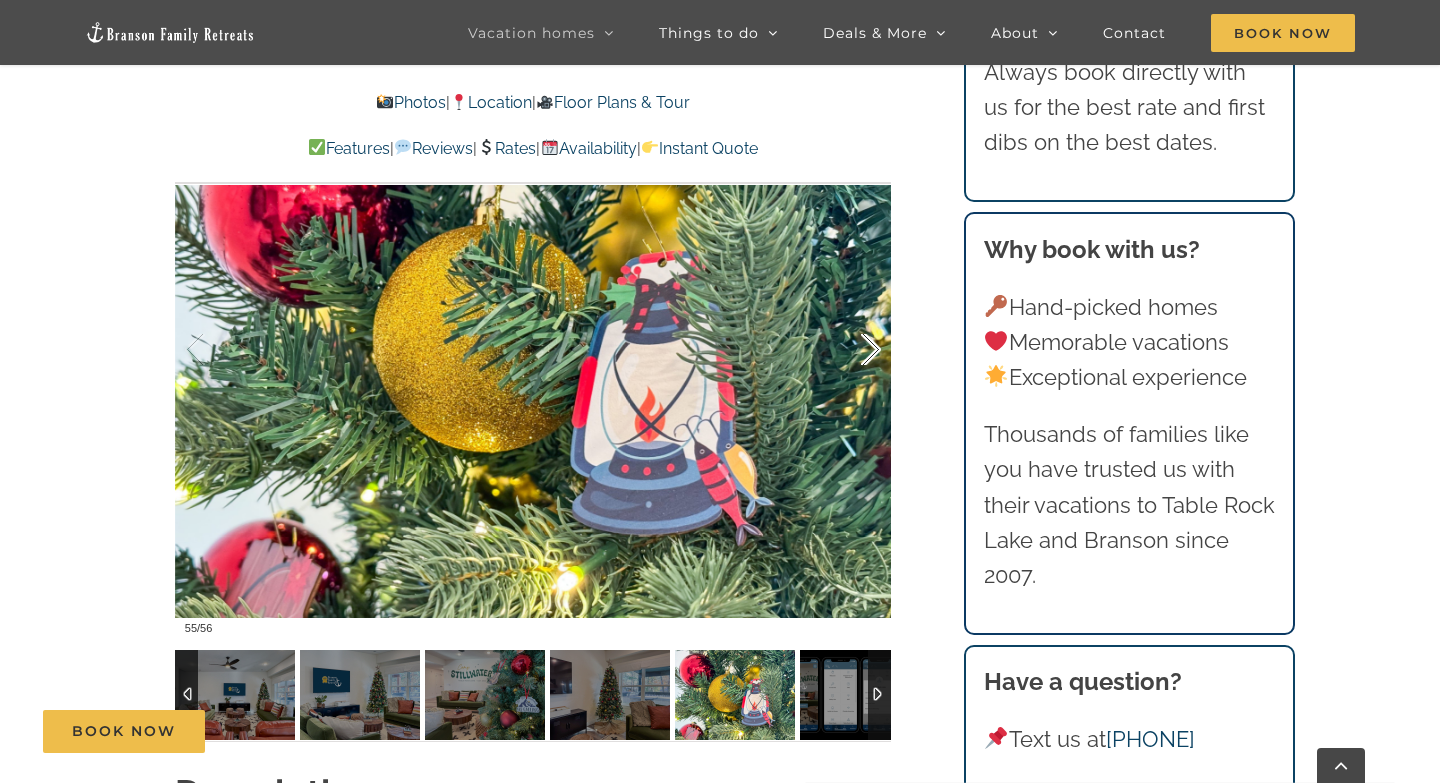 click at bounding box center (850, 350) 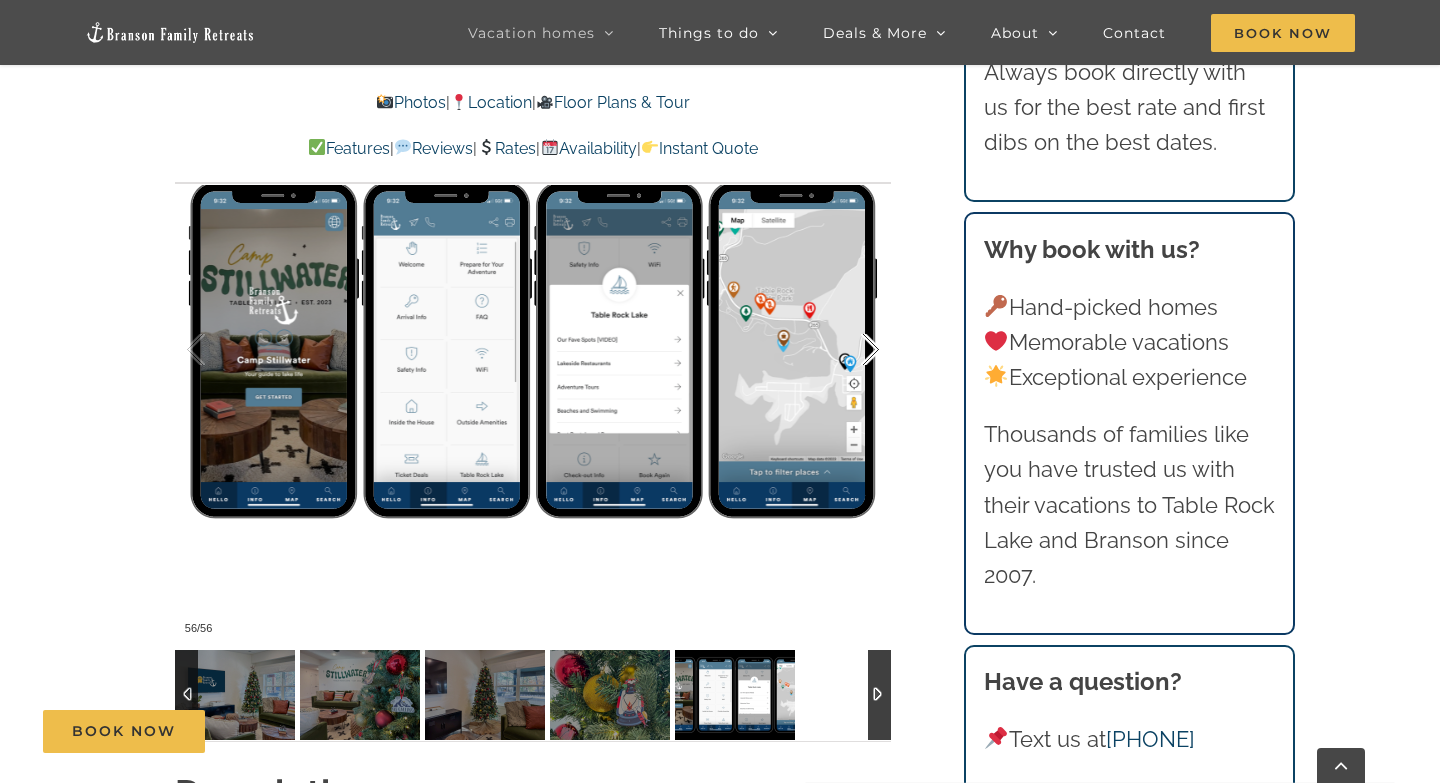 click at bounding box center [850, 350] 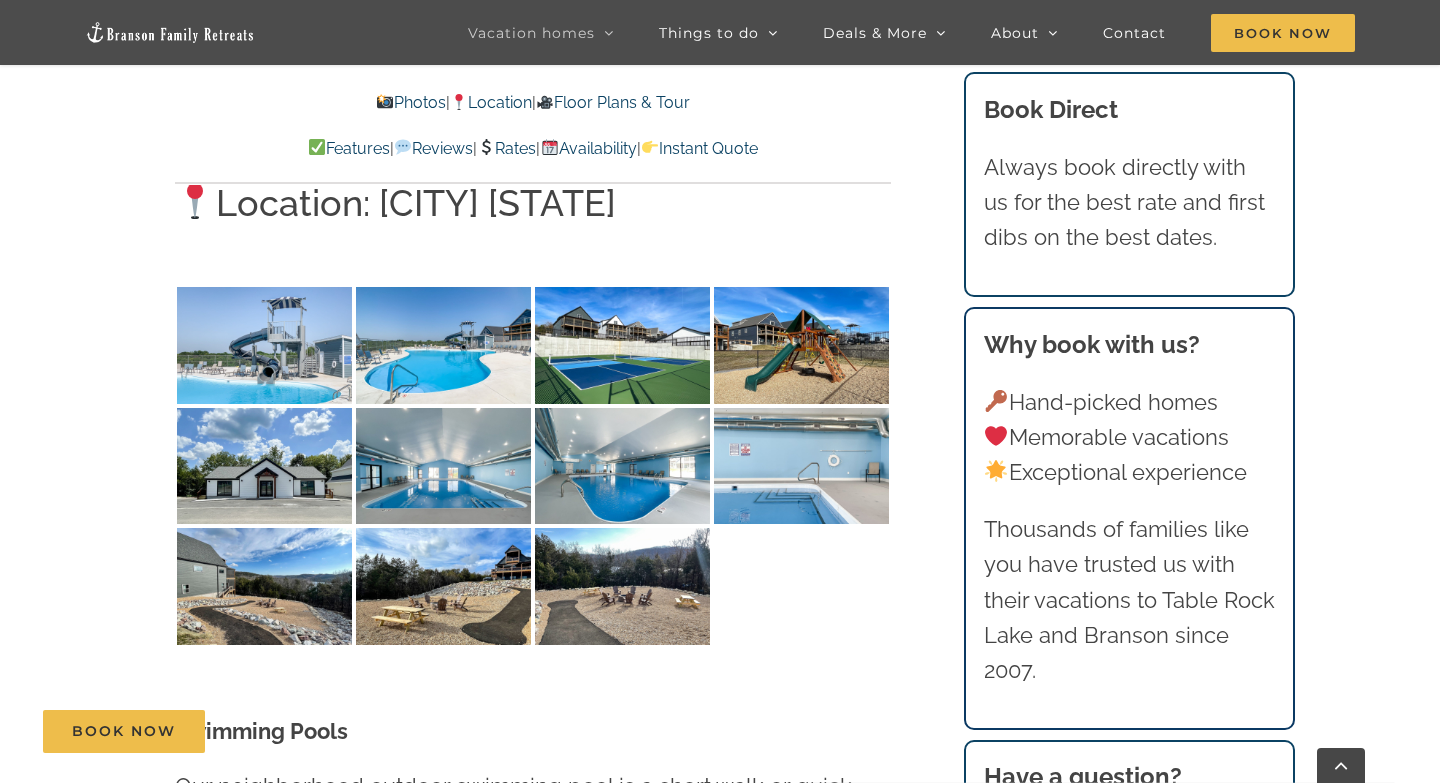 scroll, scrollTop: 4522, scrollLeft: 0, axis: vertical 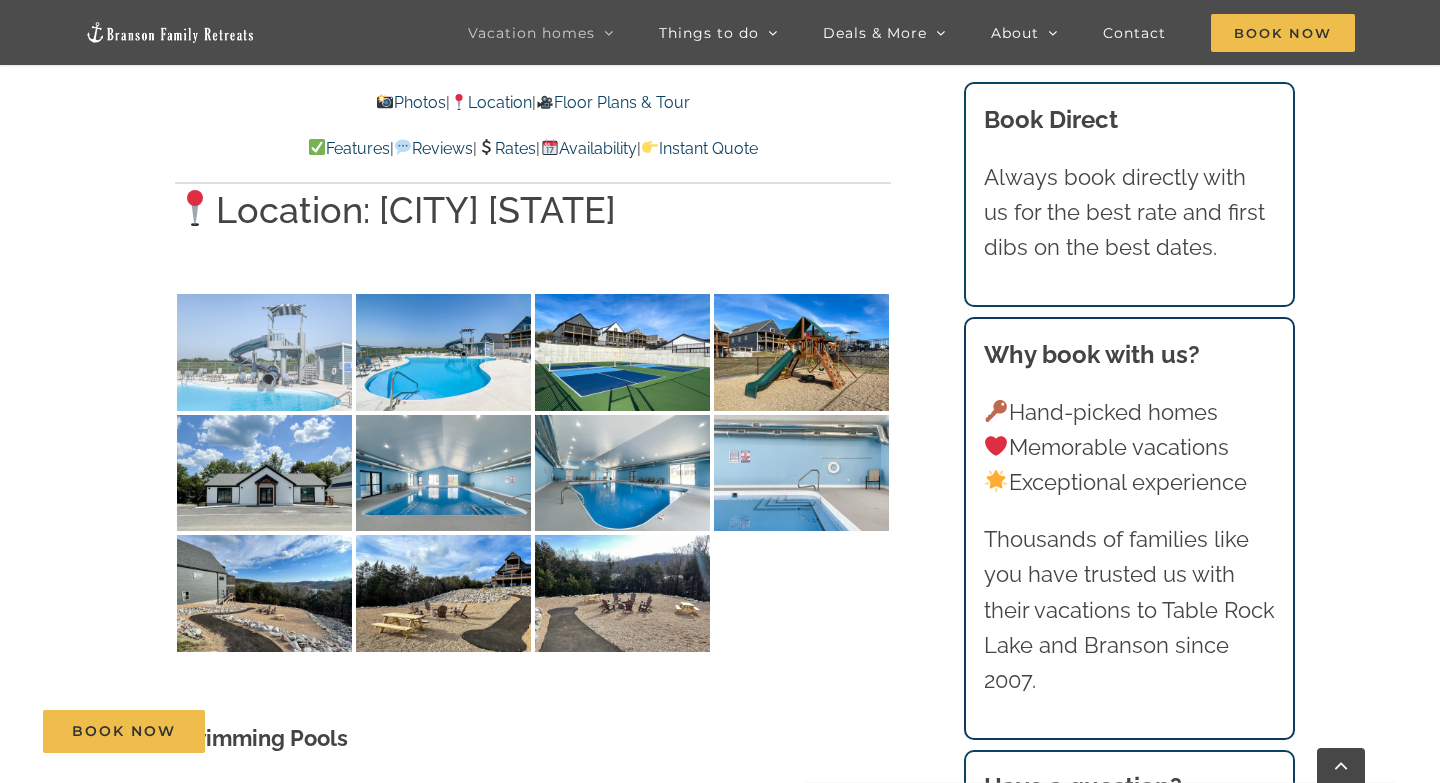 click at bounding box center (264, 352) 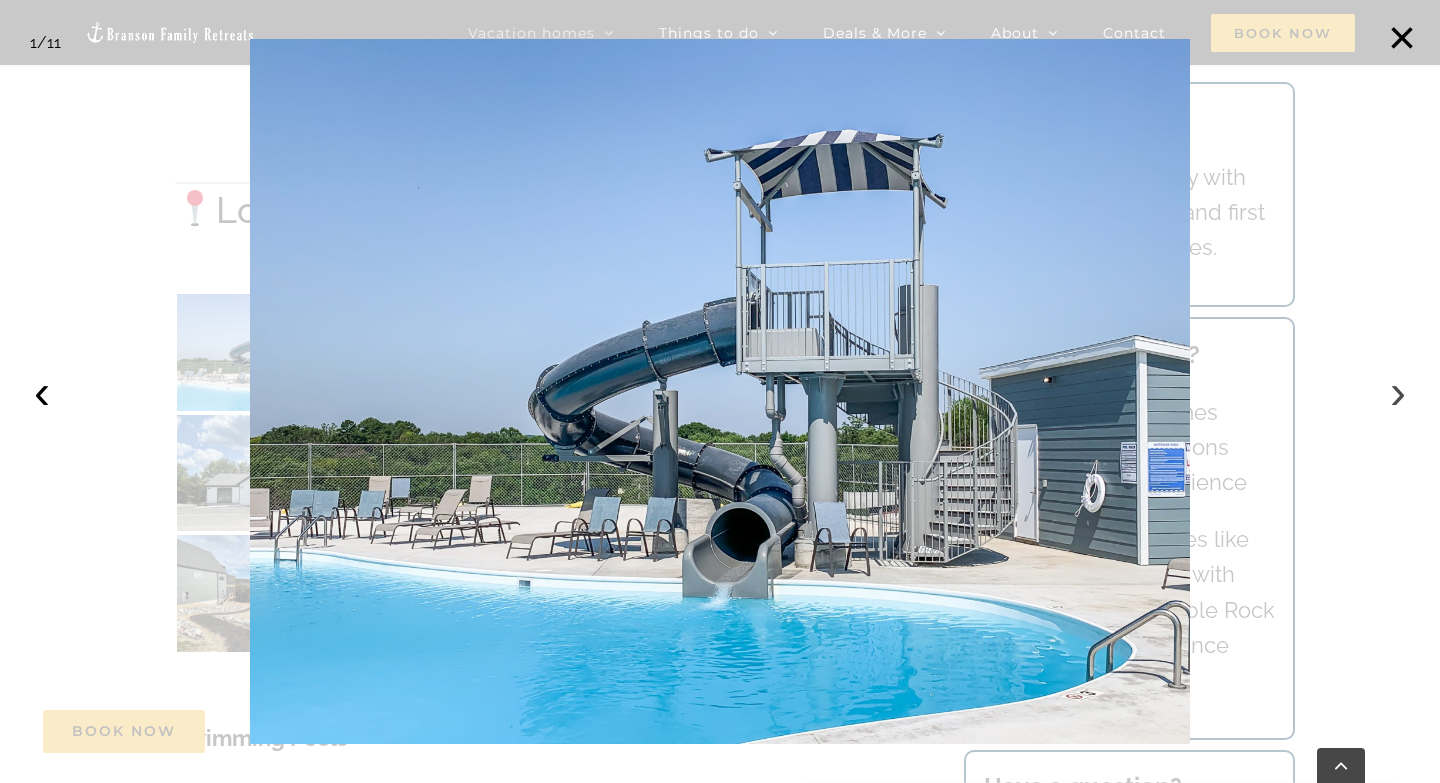 click on "›" at bounding box center [1398, 392] 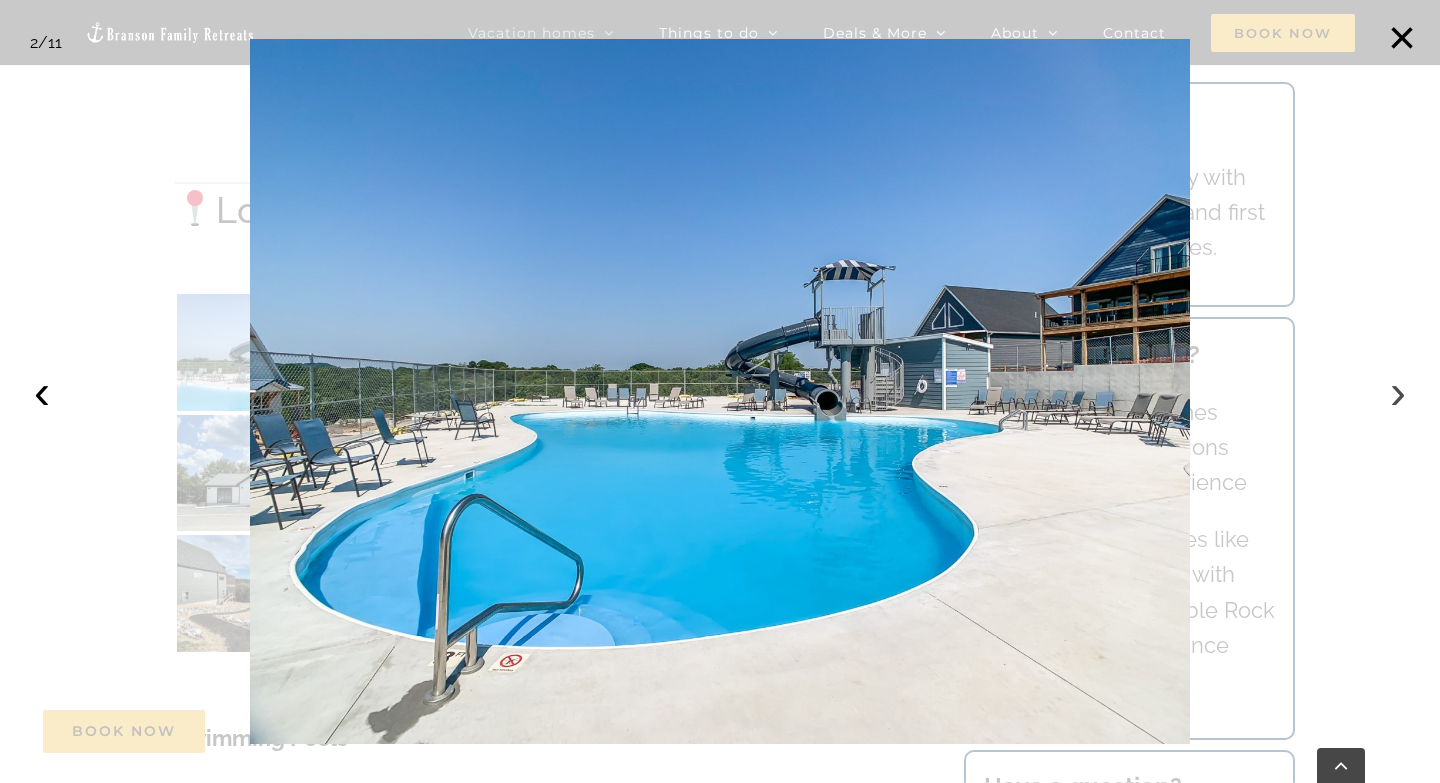 click on "›" at bounding box center (1398, 392) 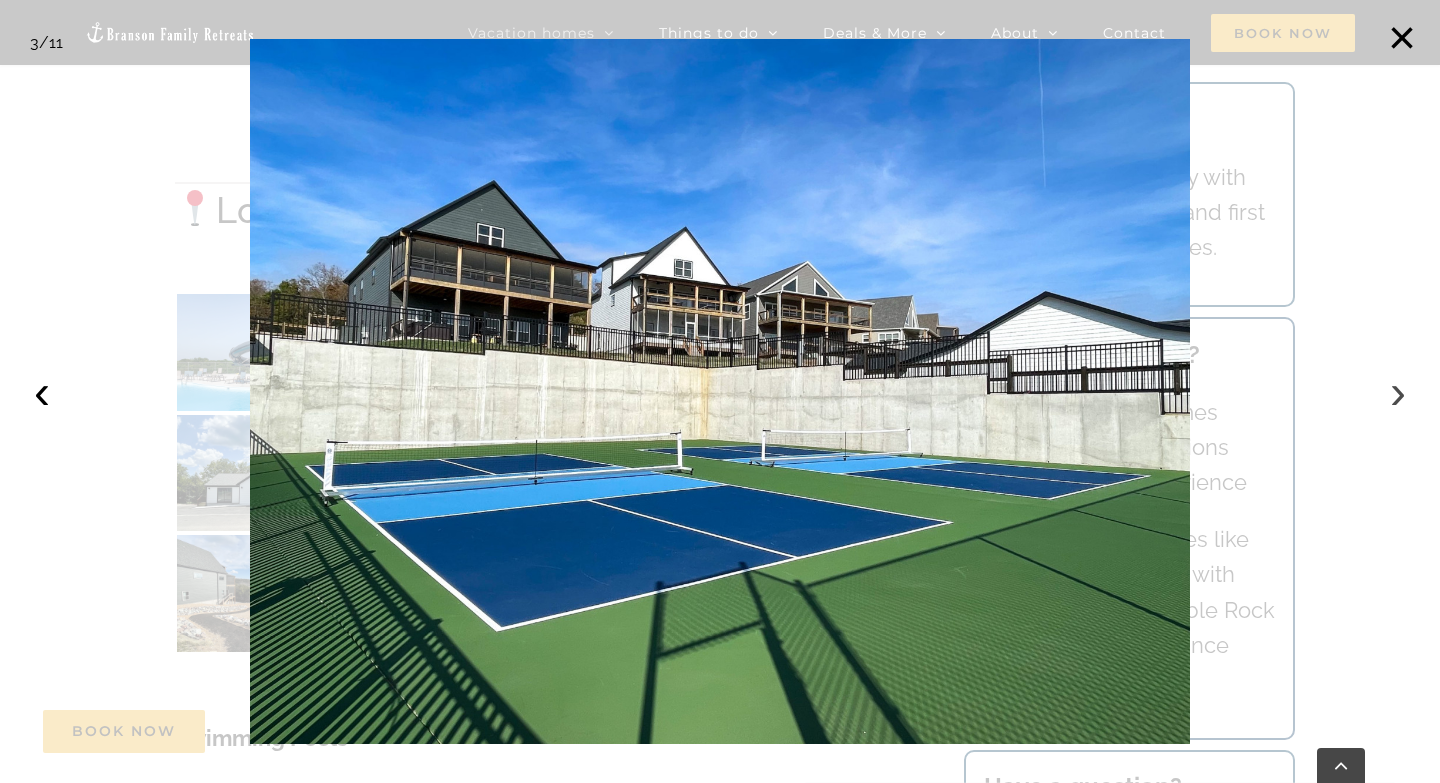 click on "›" at bounding box center (1398, 392) 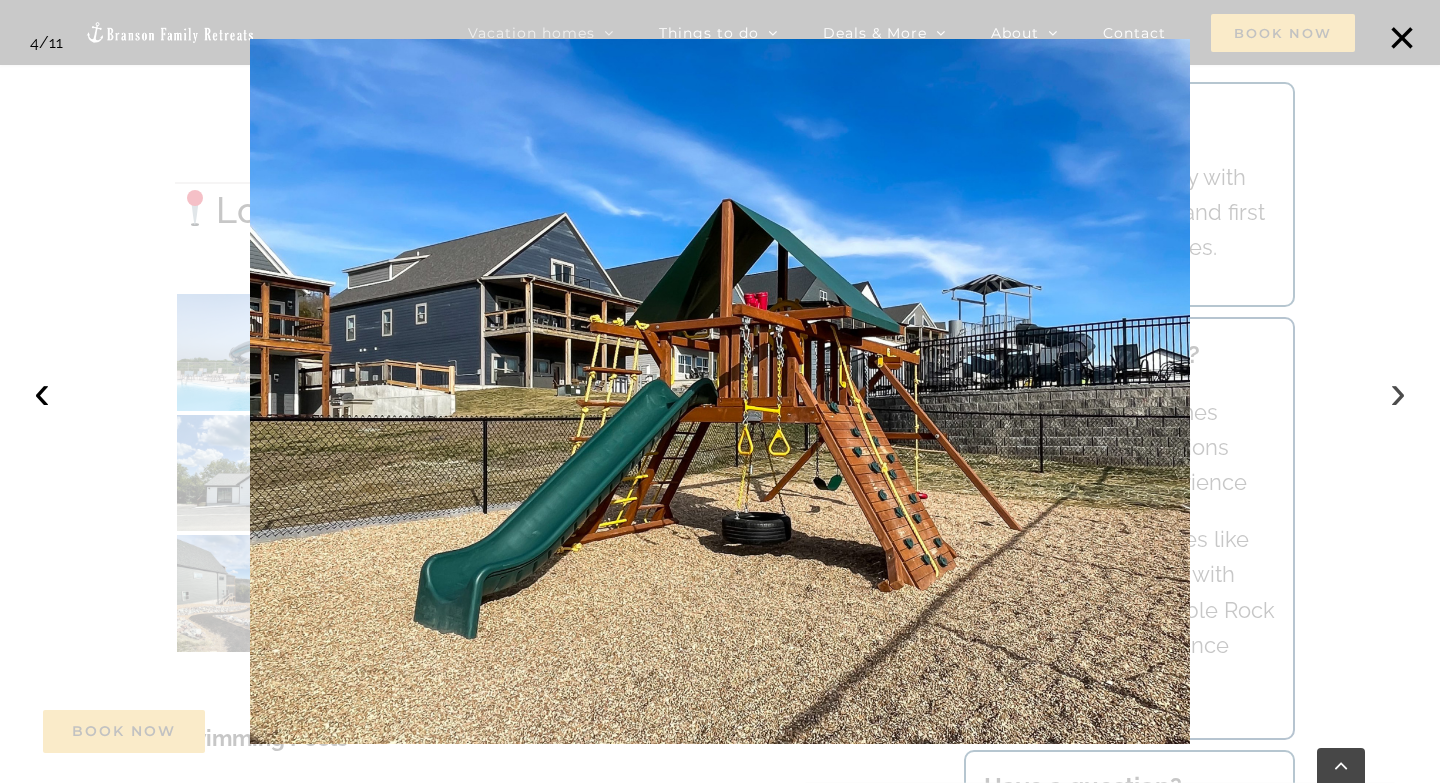 click on "›" at bounding box center (1398, 392) 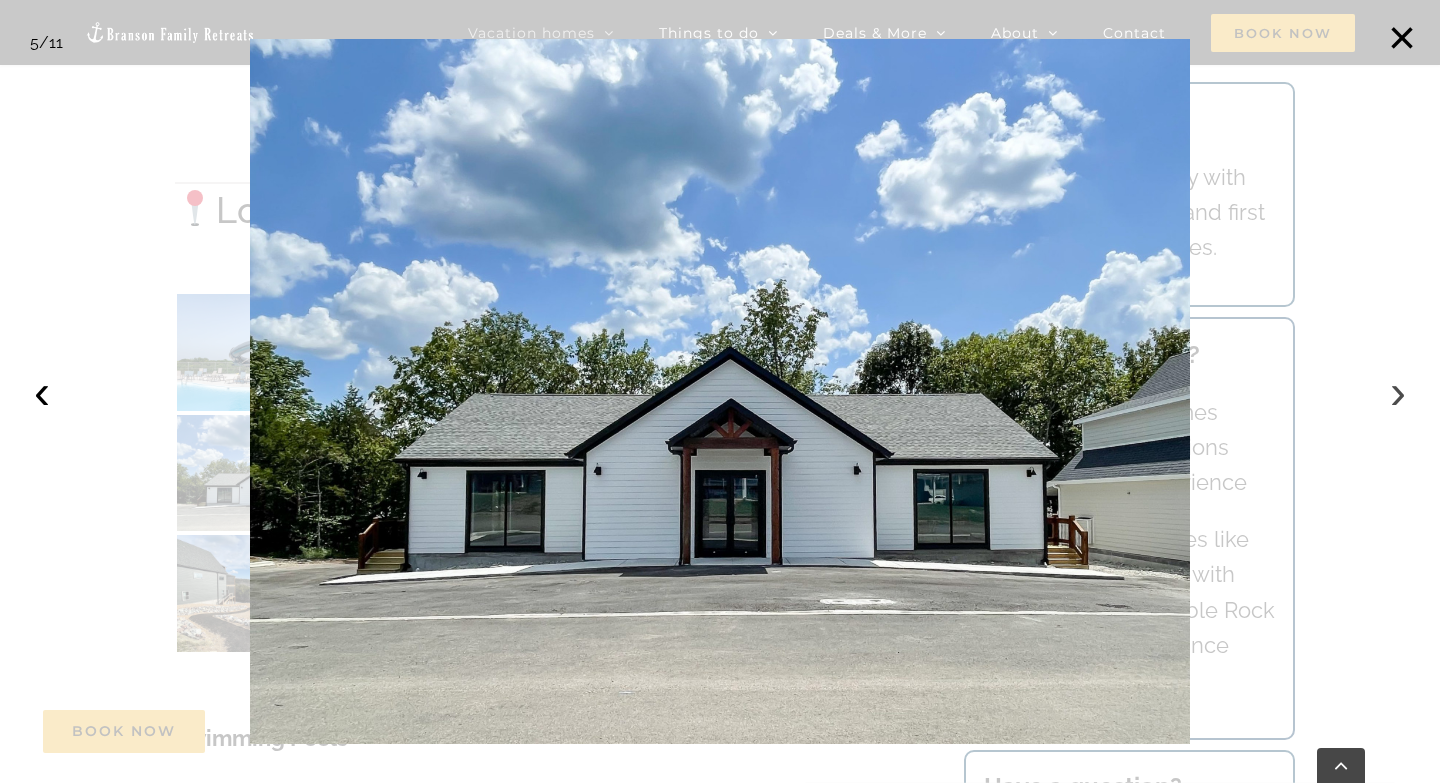 click on "›" at bounding box center [1398, 392] 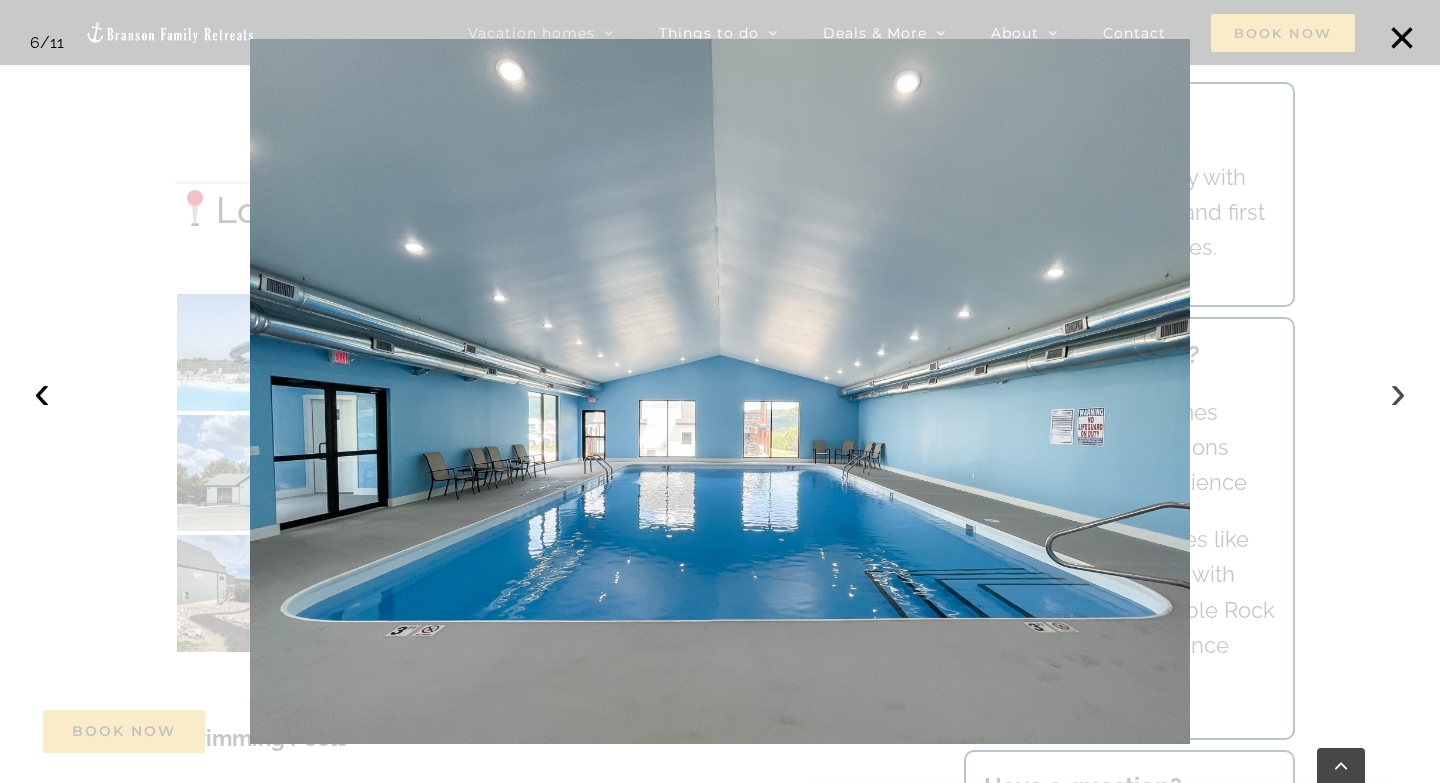 click on "›" at bounding box center [1398, 392] 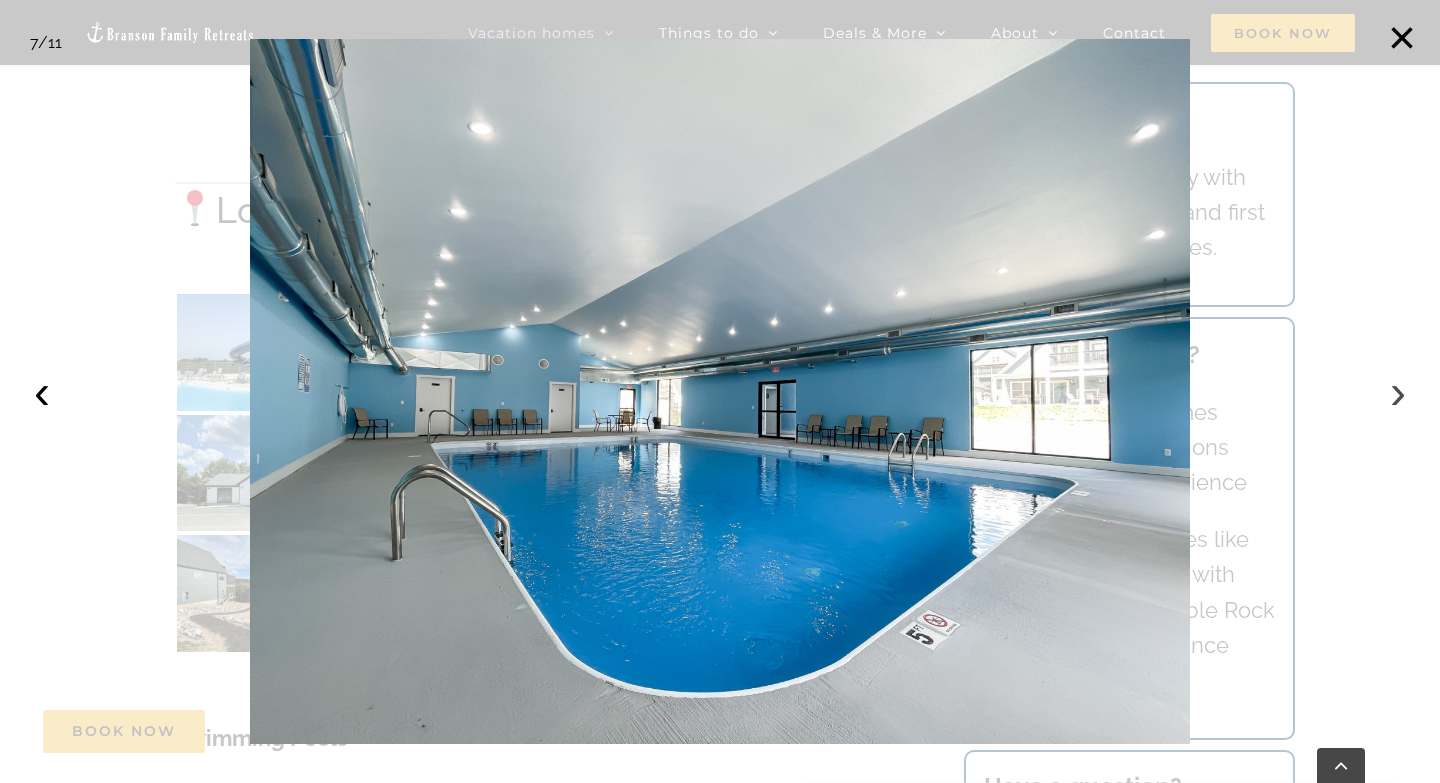 click on "›" at bounding box center (1398, 392) 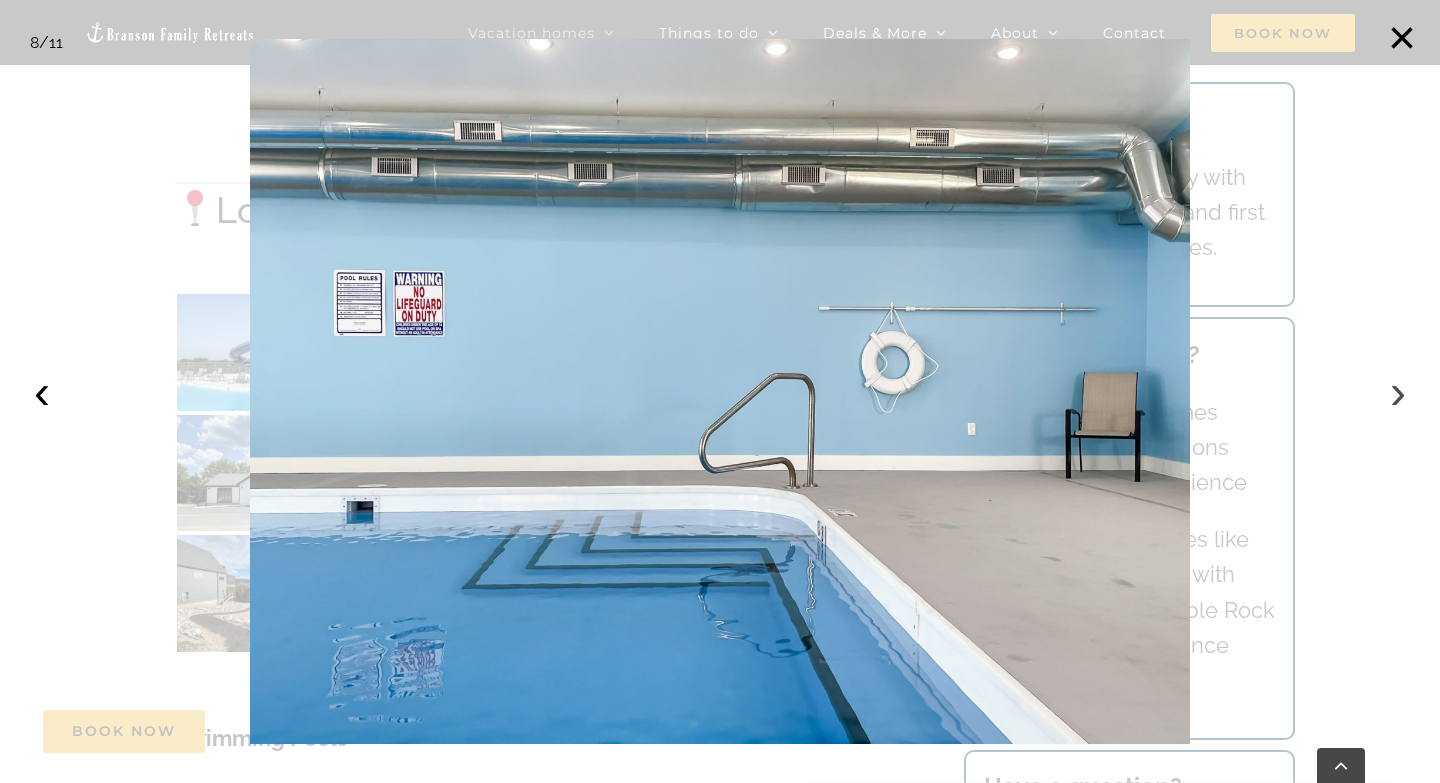click on "›" at bounding box center [1398, 392] 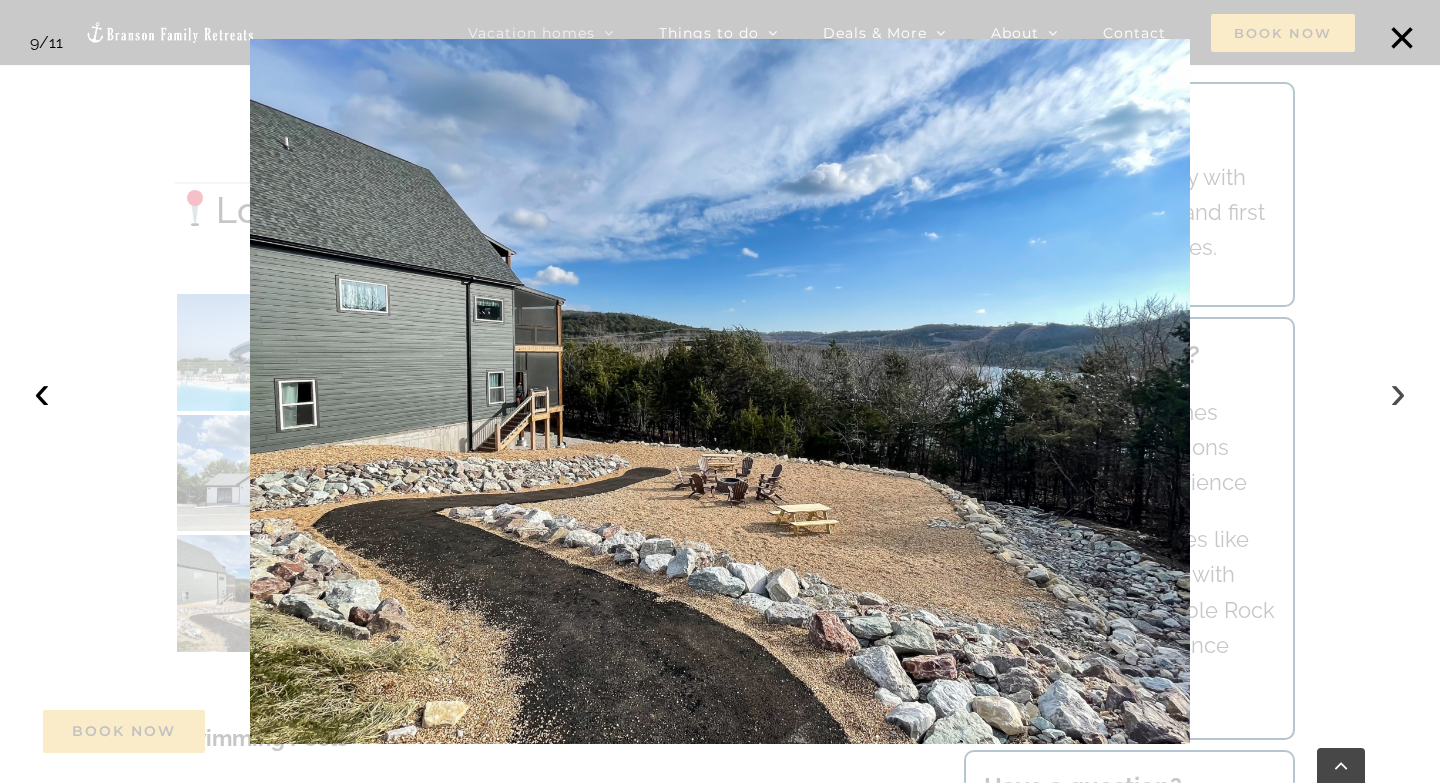 click on "›" at bounding box center [1398, 392] 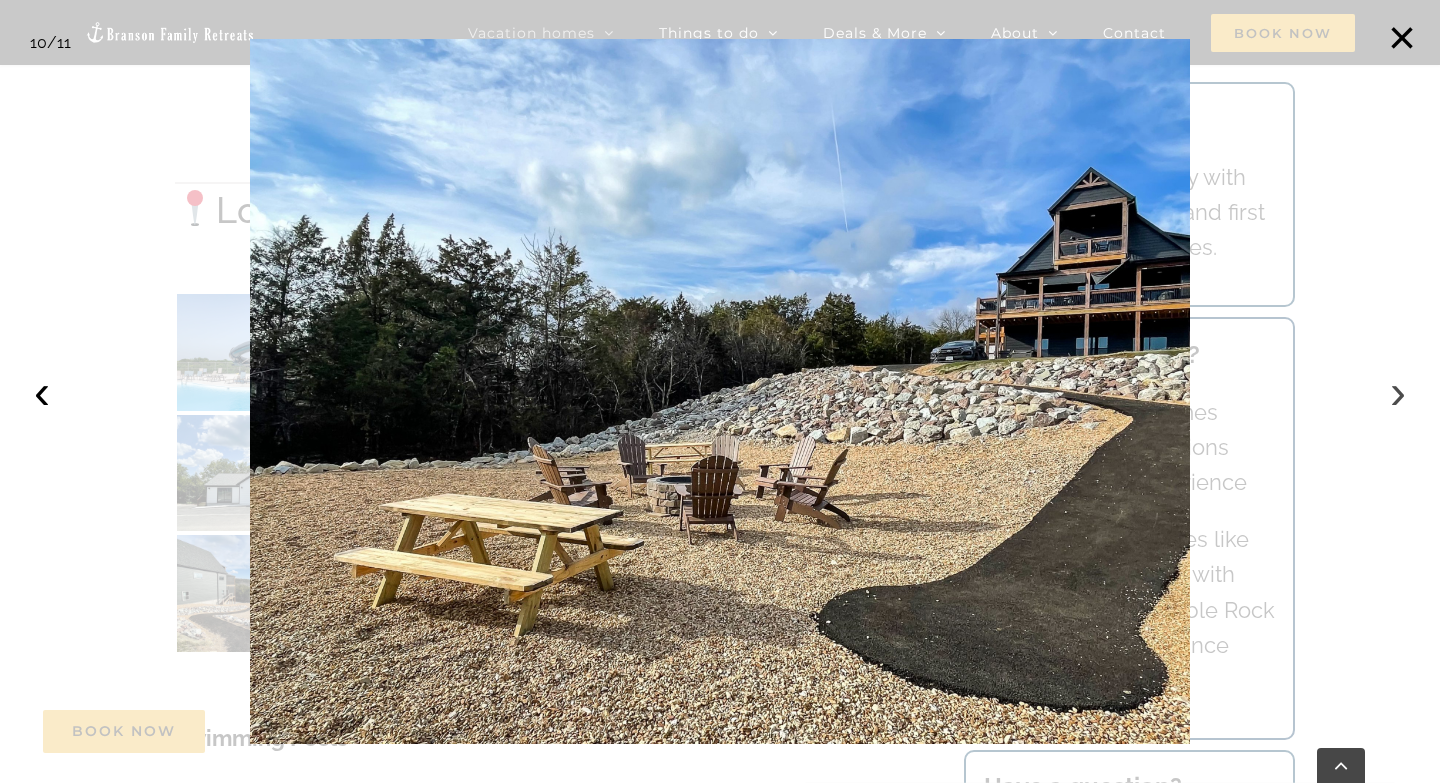 click on "›" at bounding box center (1398, 392) 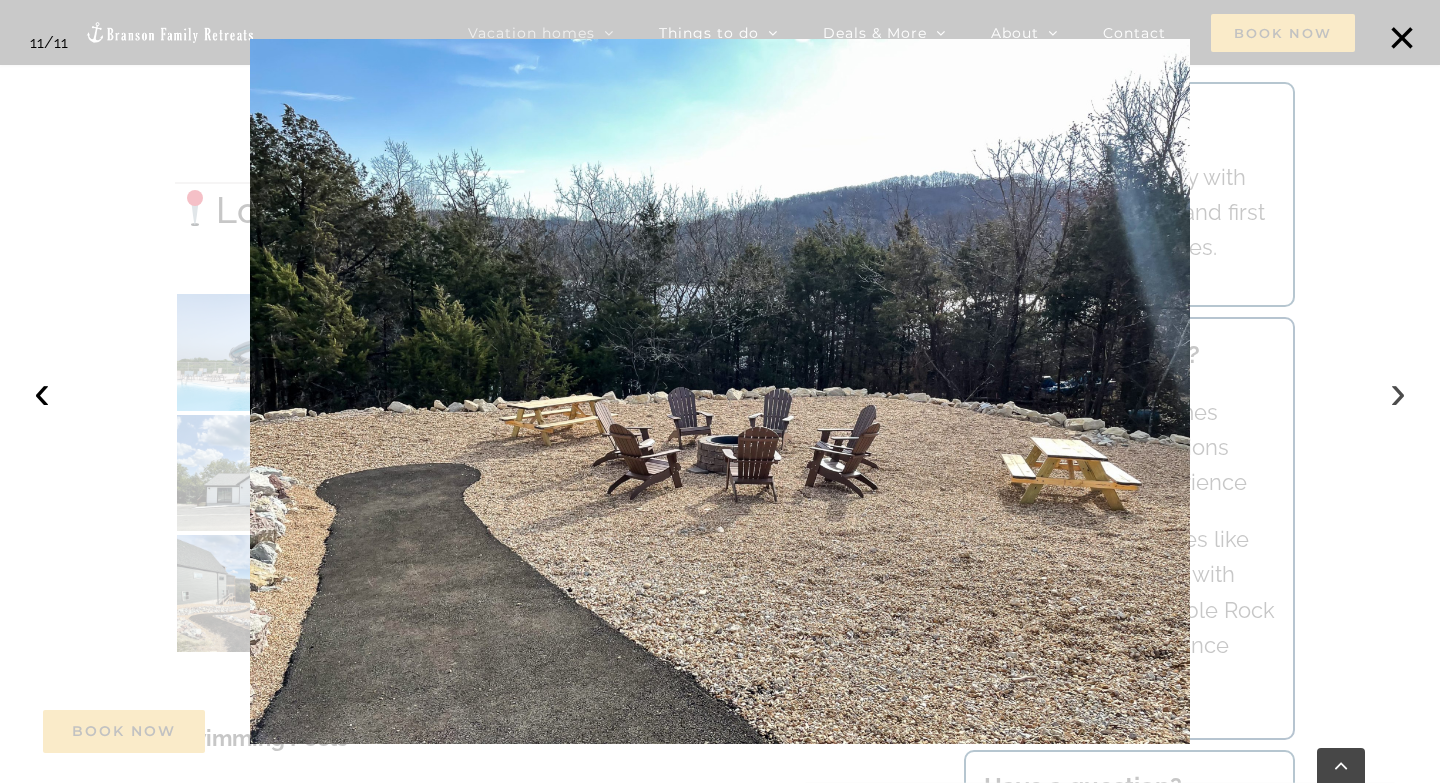 click on "›" at bounding box center (1398, 392) 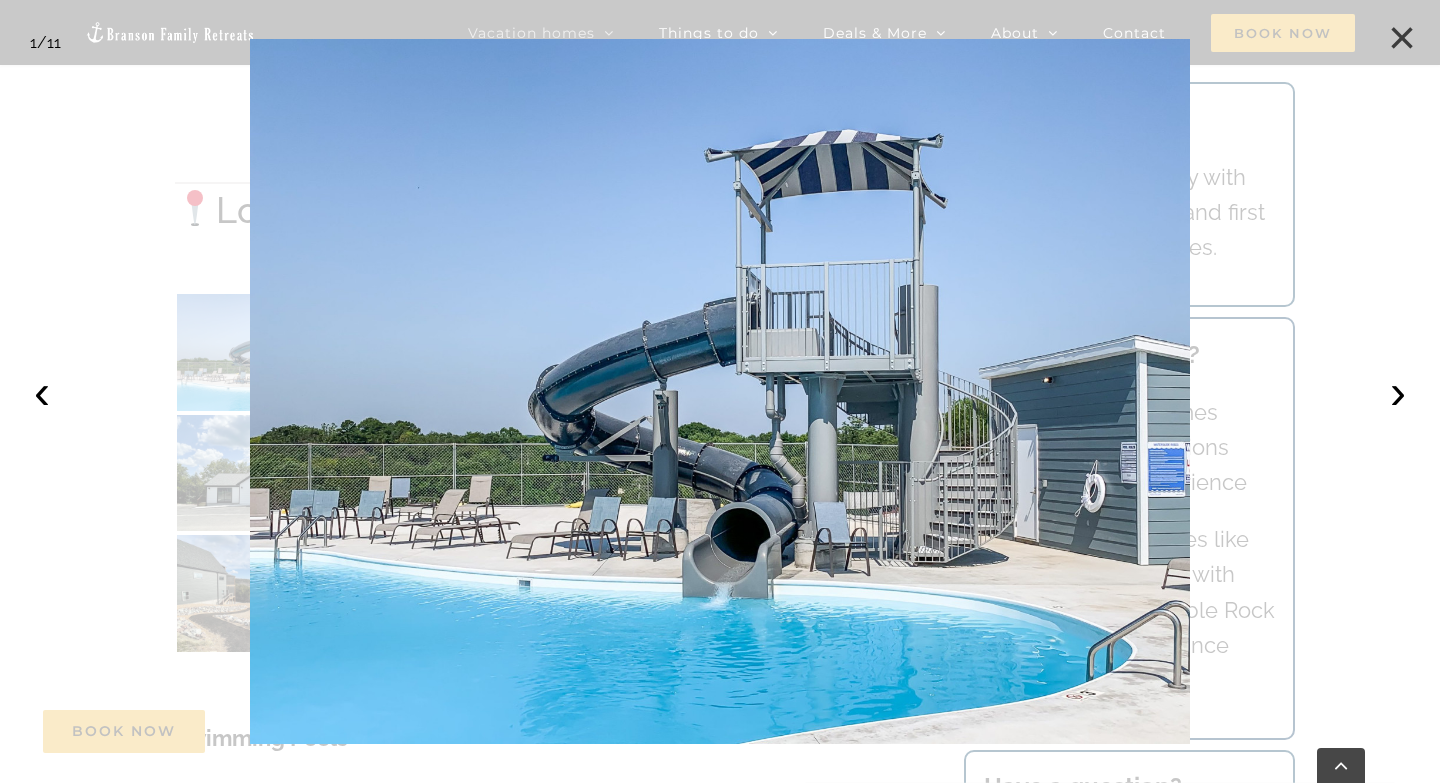 click on "×" at bounding box center [1402, 38] 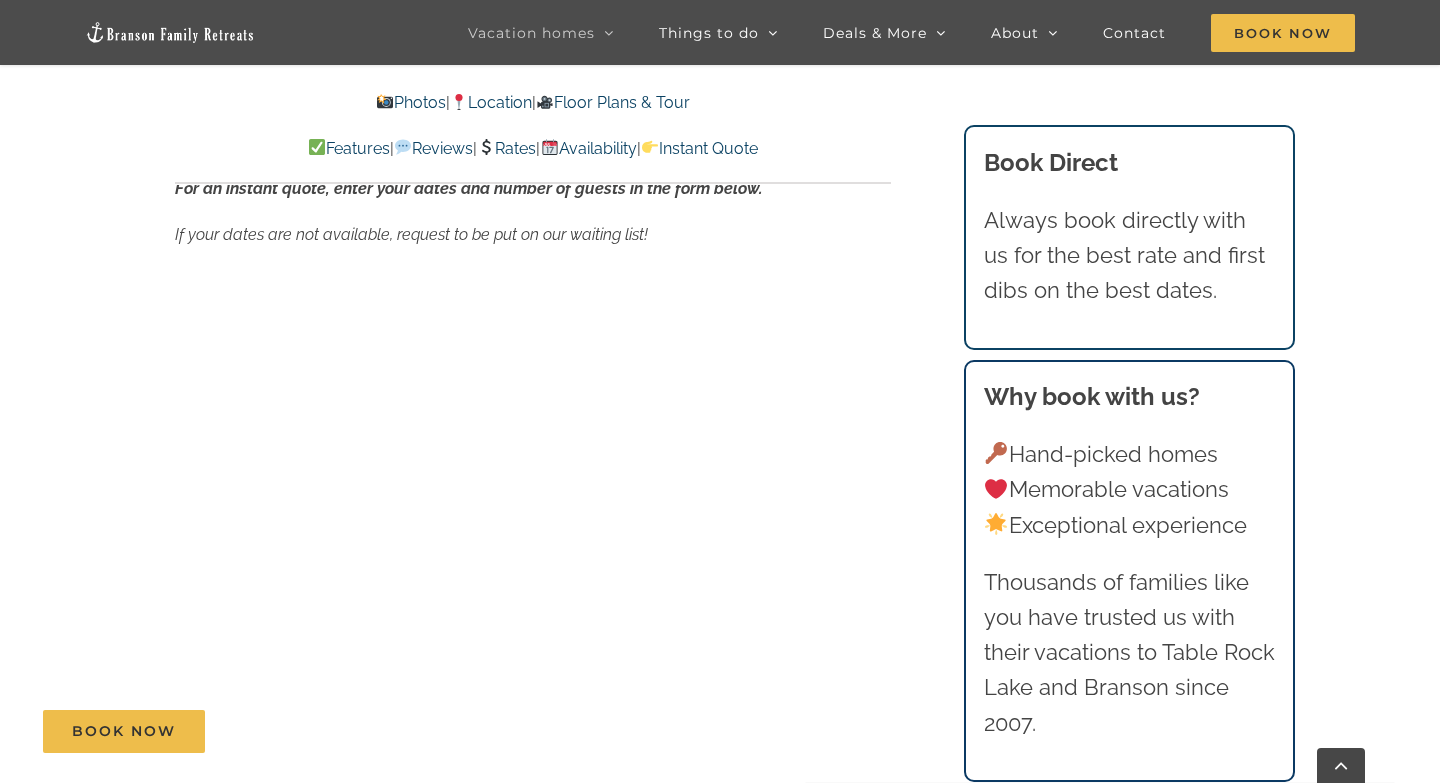 scroll, scrollTop: 13414, scrollLeft: 0, axis: vertical 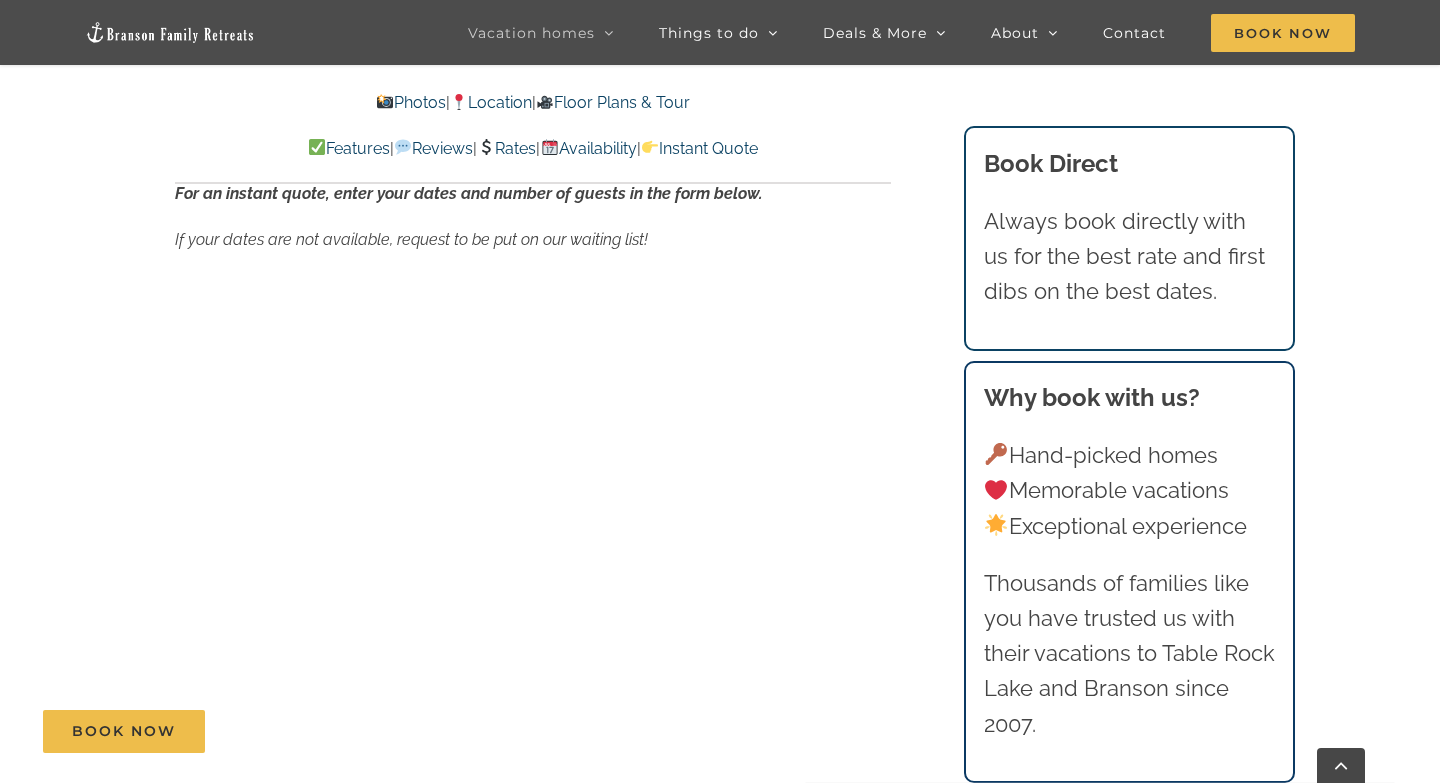 click on "Camp Stillwater at Table Rock Lake | Branson Family Retreats tyann.vhb@gmail.com 2025-02-08T14:23:56-06:00
Photos    |     Location    |     Floor Plans & Tour
Features    |     Reviews    |     Rates    |     Availability    |     Instant Quote
Photos  |   Location  |   Floor Plans & Tour
Features  |   Reviews  |   Rates  |   Availability  |   Instant Quote
Camp Stillwater Our group vacation rental in Branson, MO is a grown-up take on summer camp. Featuring a hot tub, two decks, and a game room everyone will love.
Our family reunion was a big success because of the spacious accommodations provided at Camp Stillwater, and the fact that we were able to include our fur babies added to our enjoyment. We found the kitchen was well stocked with pots and pans, and everything that we needed to cook meals was provided. Lastly, the location was ideal!
– Kelly (Oklahoma)
1  /  56" at bounding box center (720, -5561) 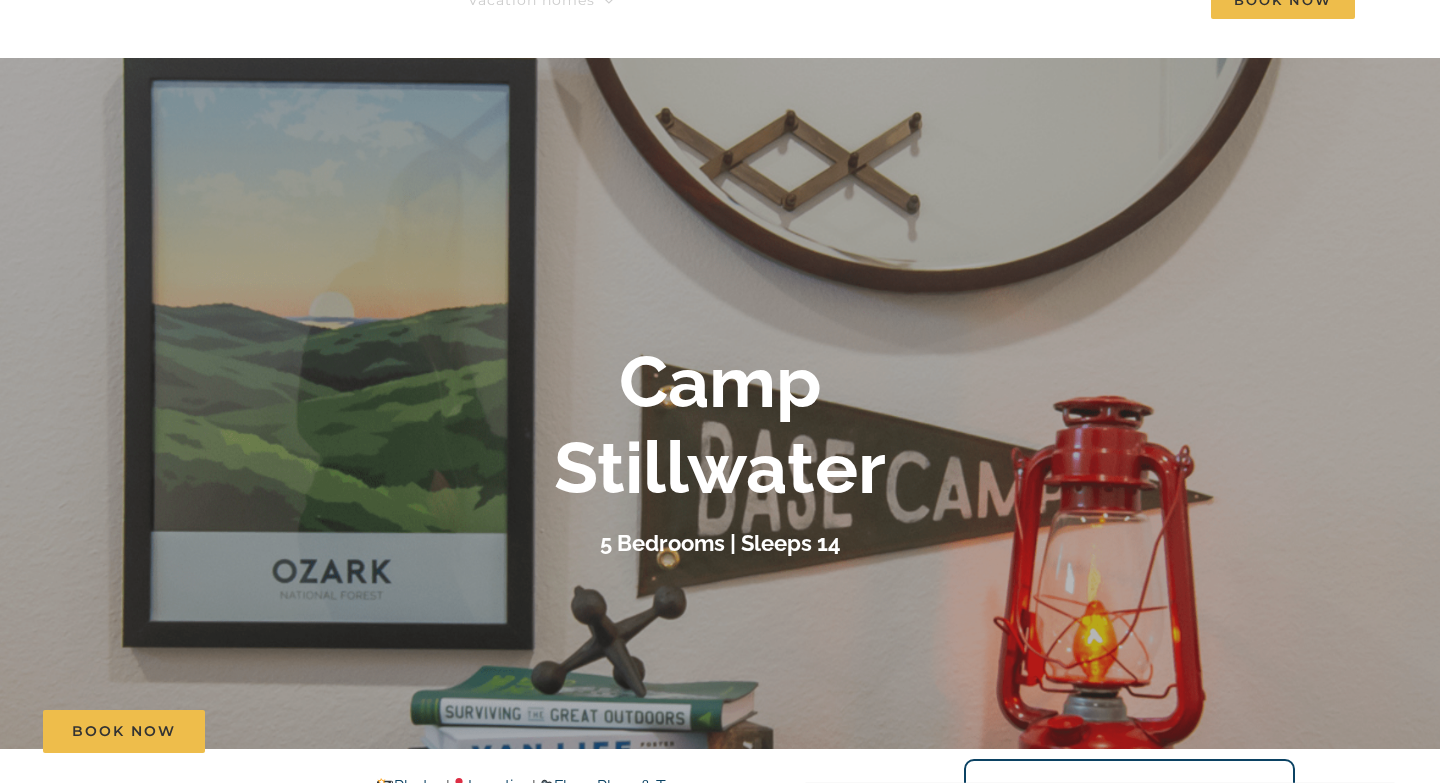 scroll, scrollTop: 0, scrollLeft: 0, axis: both 